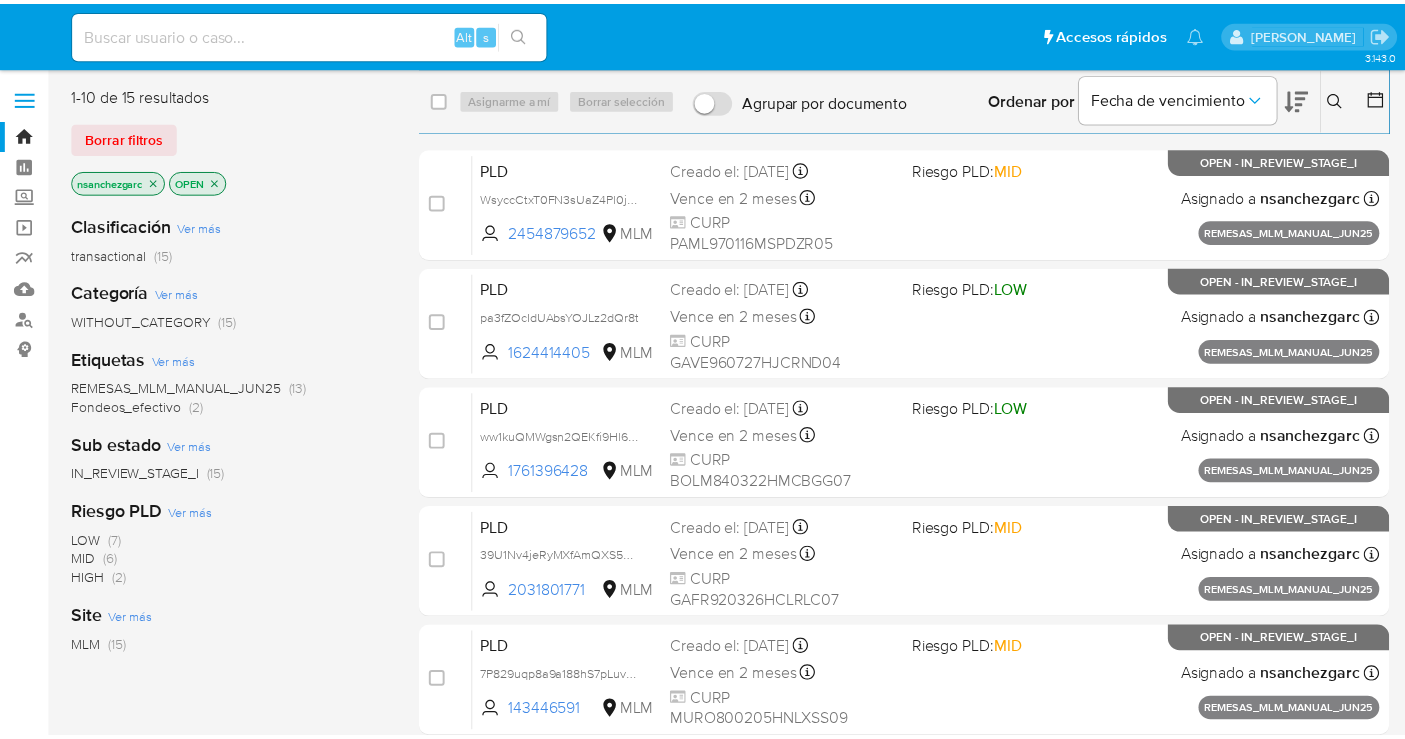 scroll, scrollTop: 0, scrollLeft: 0, axis: both 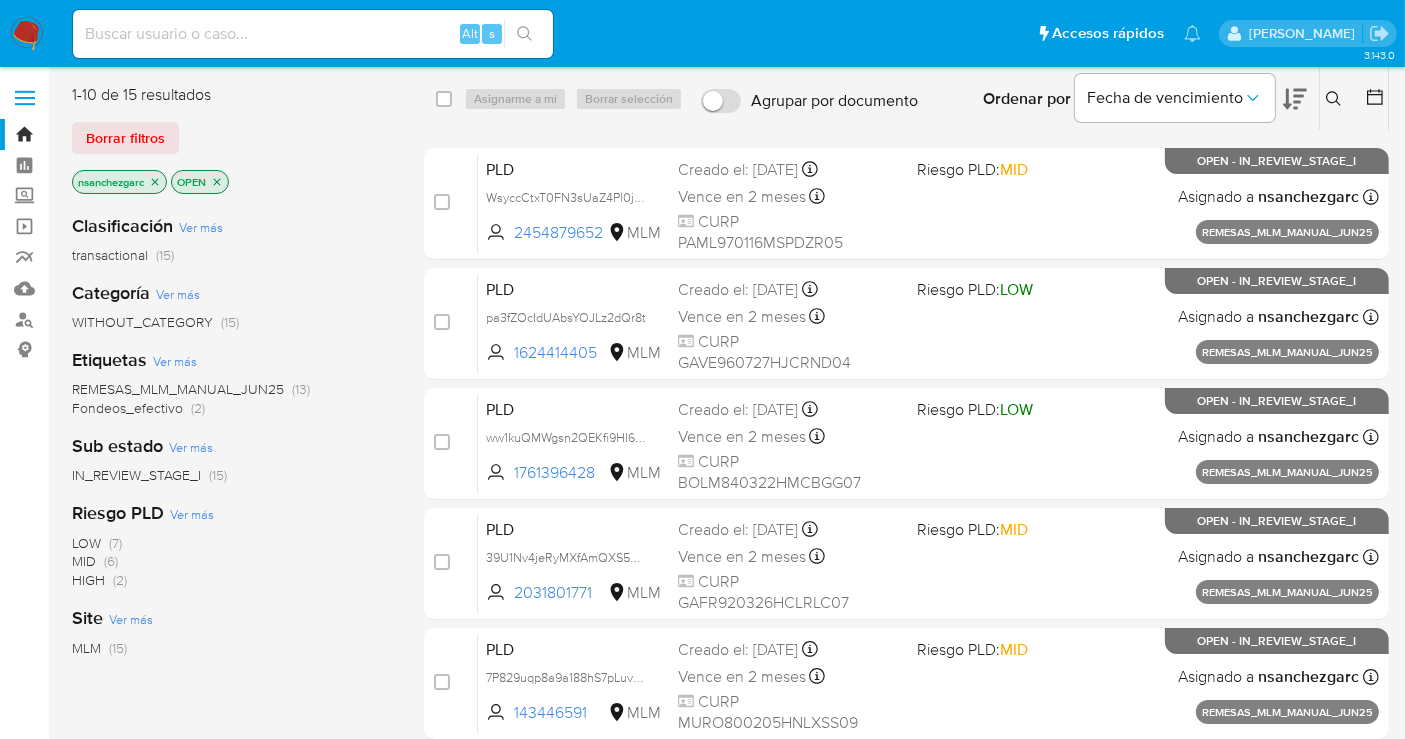 click 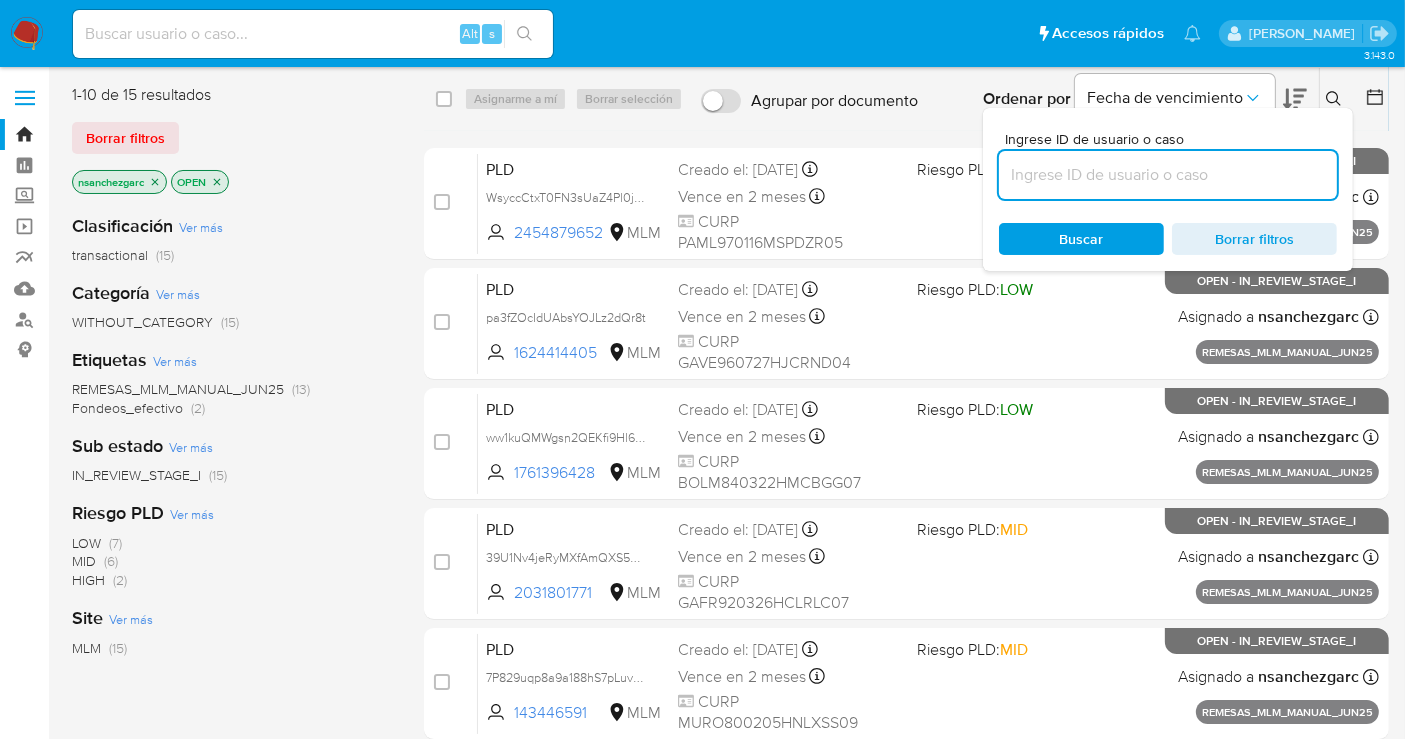 click at bounding box center (1168, 175) 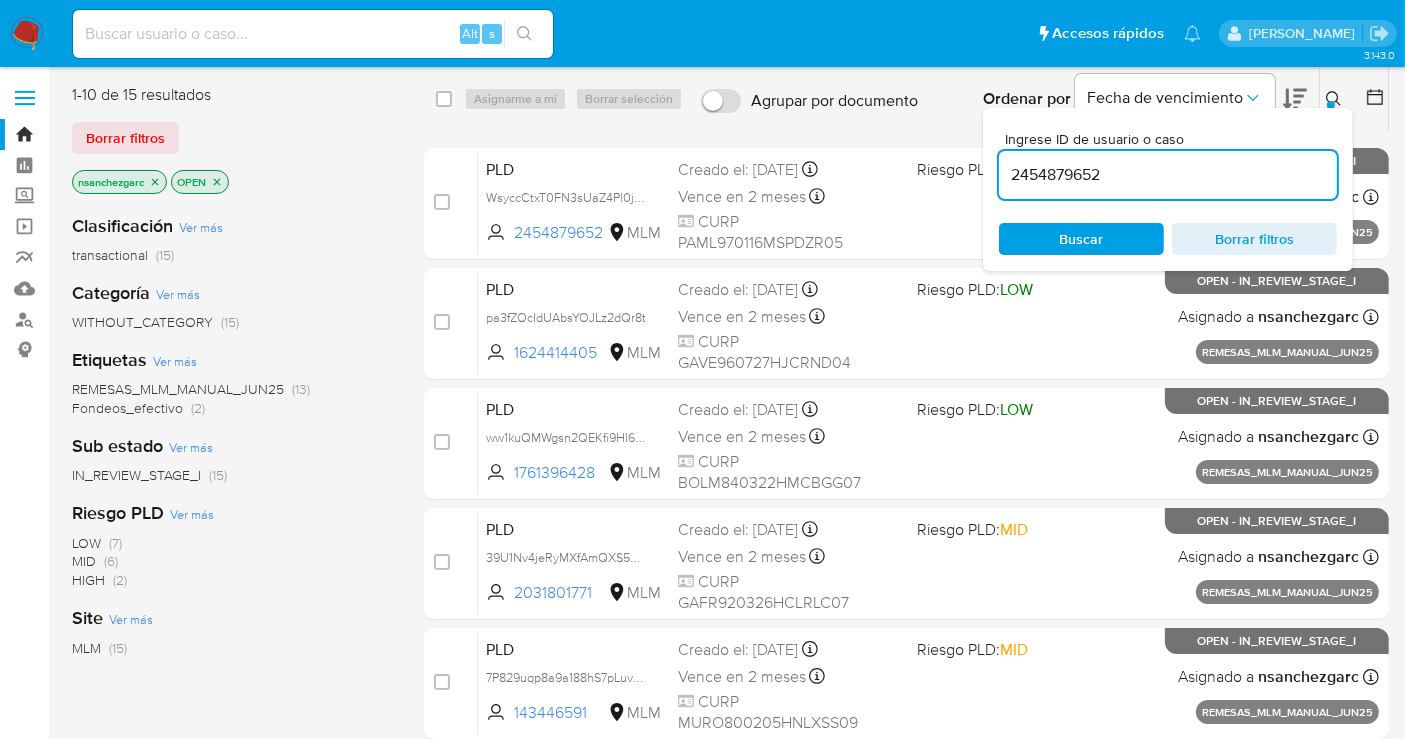 type on "2454879652" 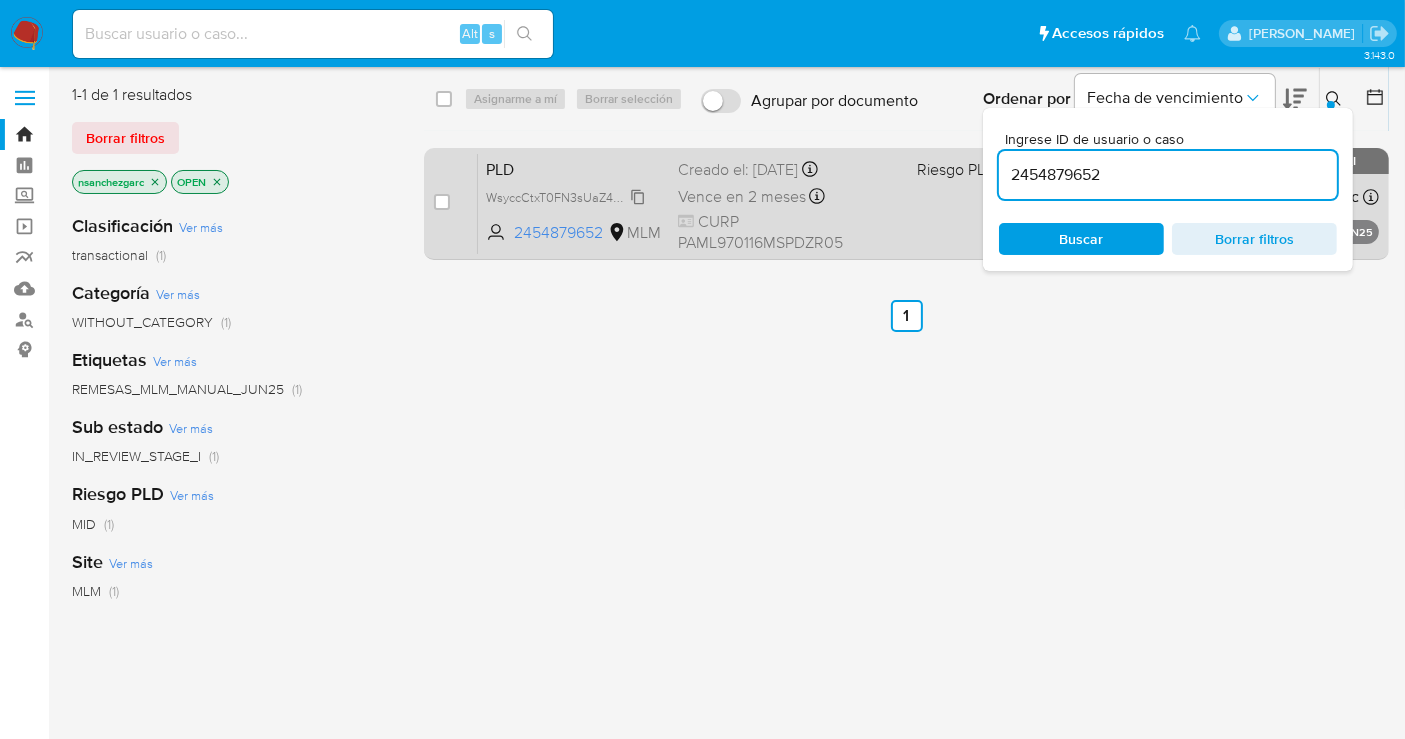 click on "WsyccCtxT0FN3sUaZ4Pl0jOR" at bounding box center [569, 196] 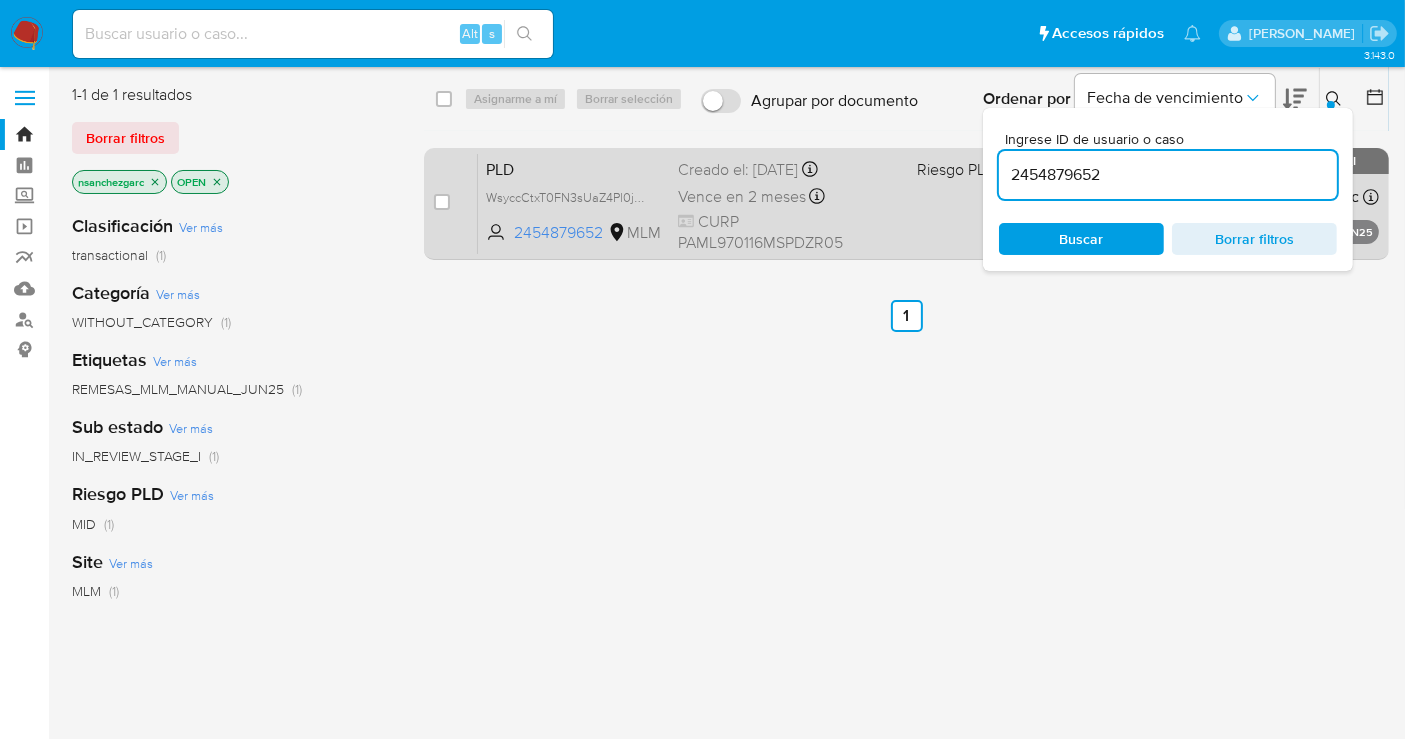 click on "Creado el: 25/06/2025   Creado el: 25/06/2025 13:18:42" at bounding box center (789, 170) 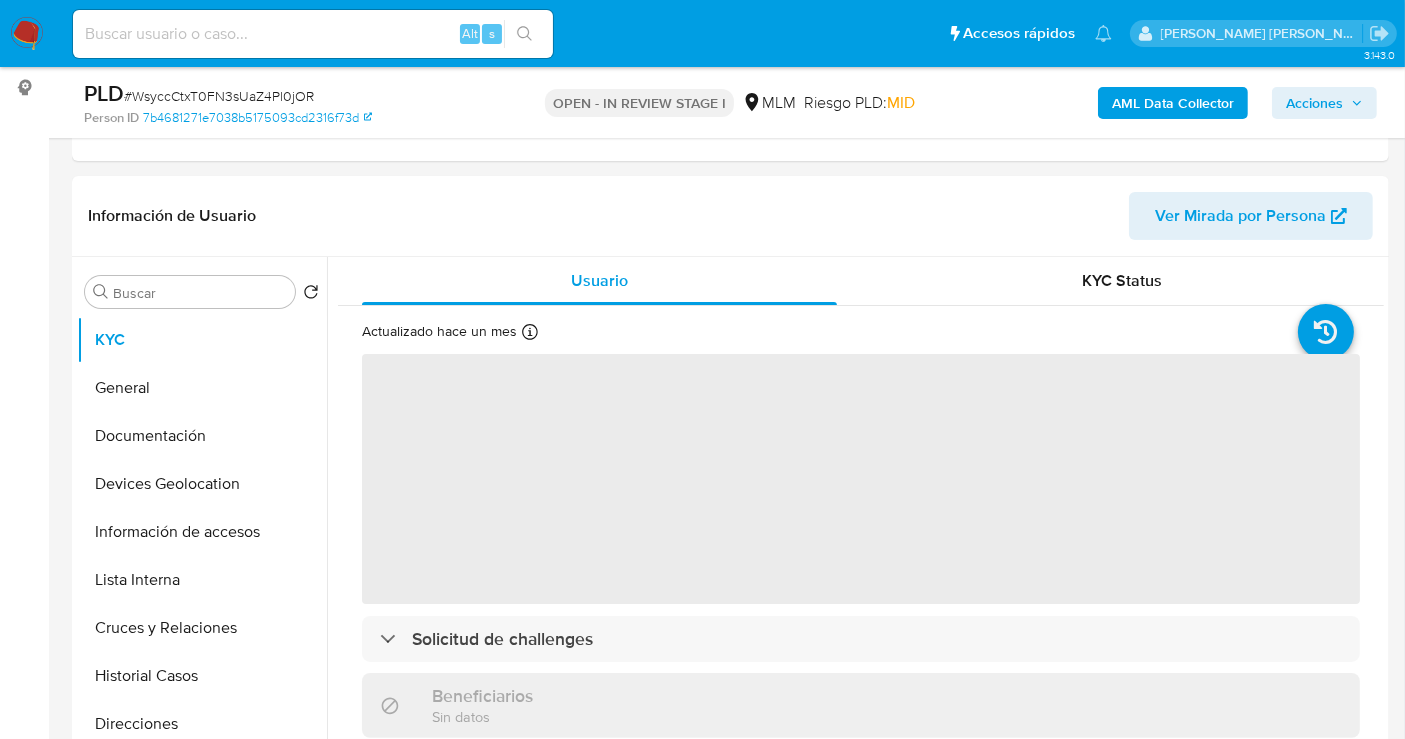 scroll, scrollTop: 555, scrollLeft: 0, axis: vertical 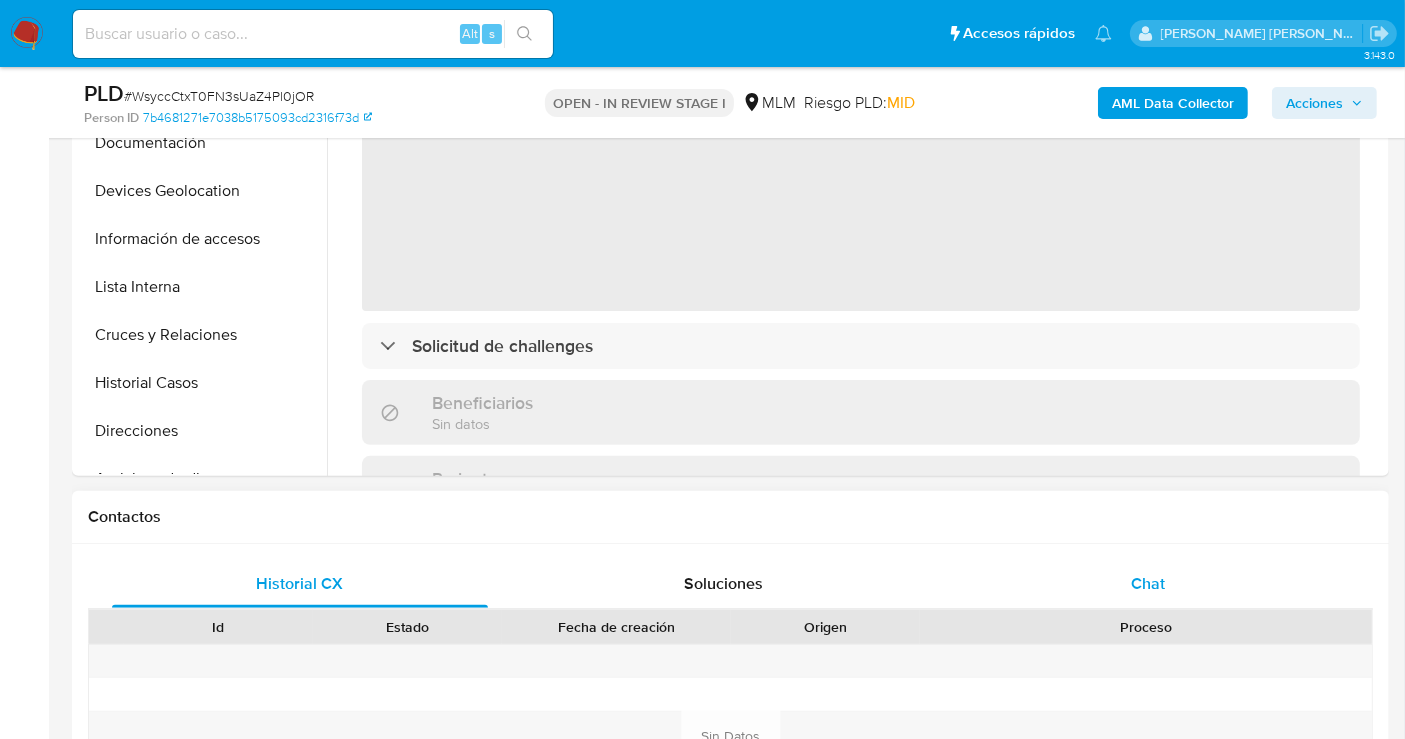 click on "Chat" at bounding box center [1148, 583] 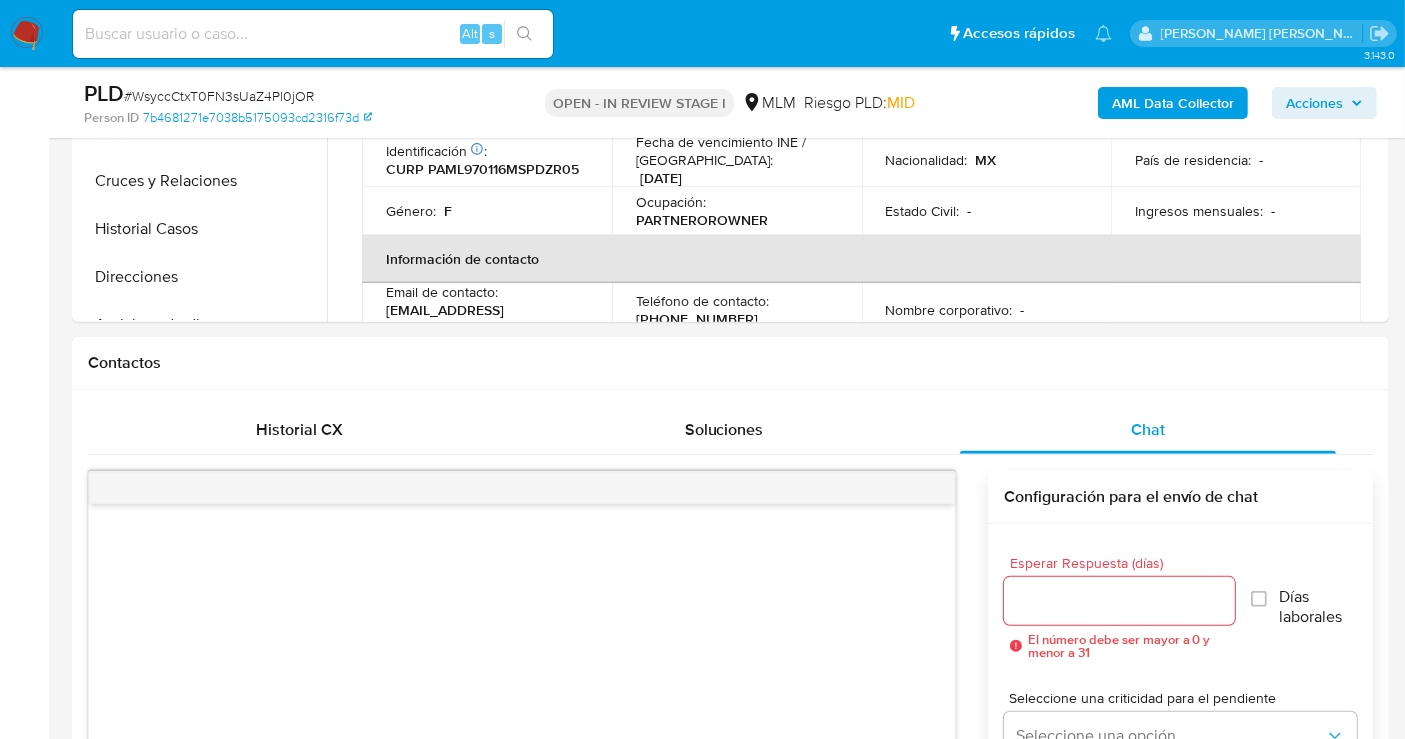 select on "10" 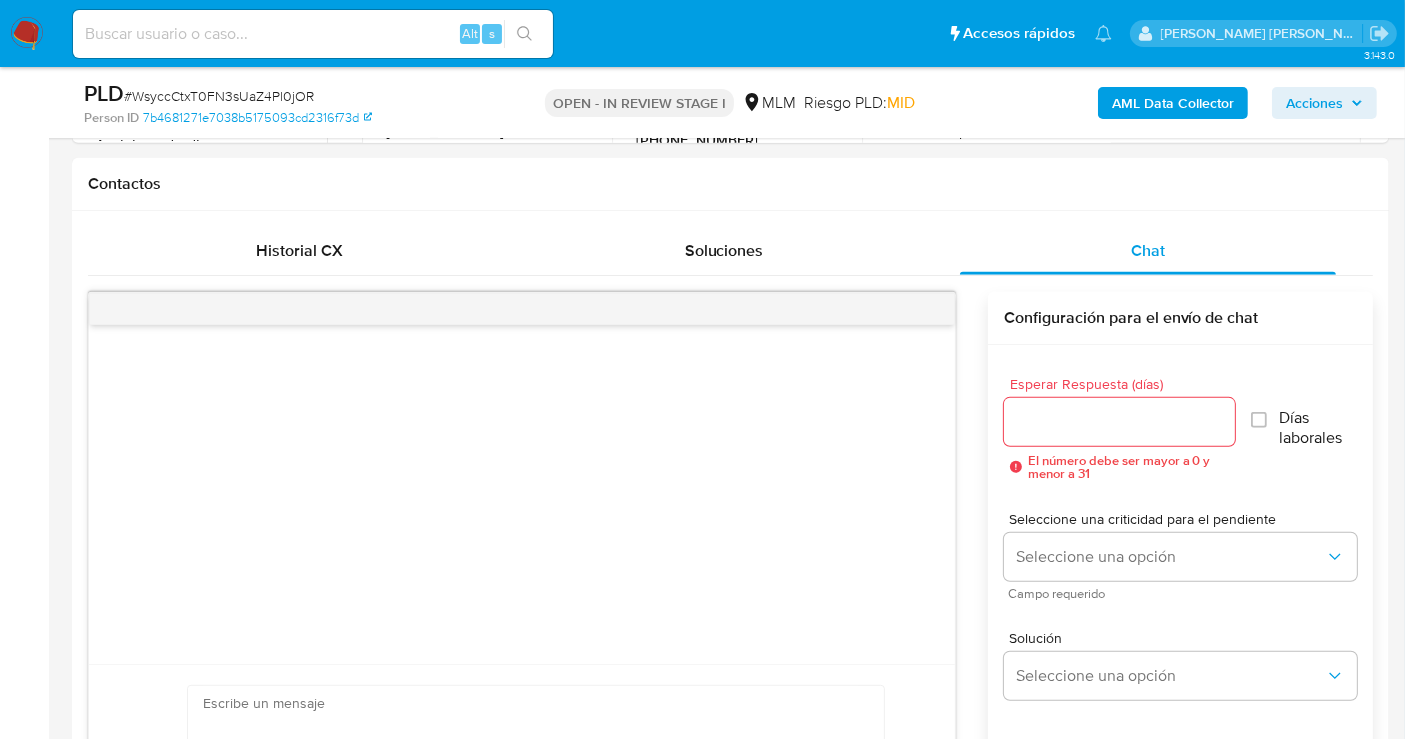 scroll, scrollTop: 333, scrollLeft: 0, axis: vertical 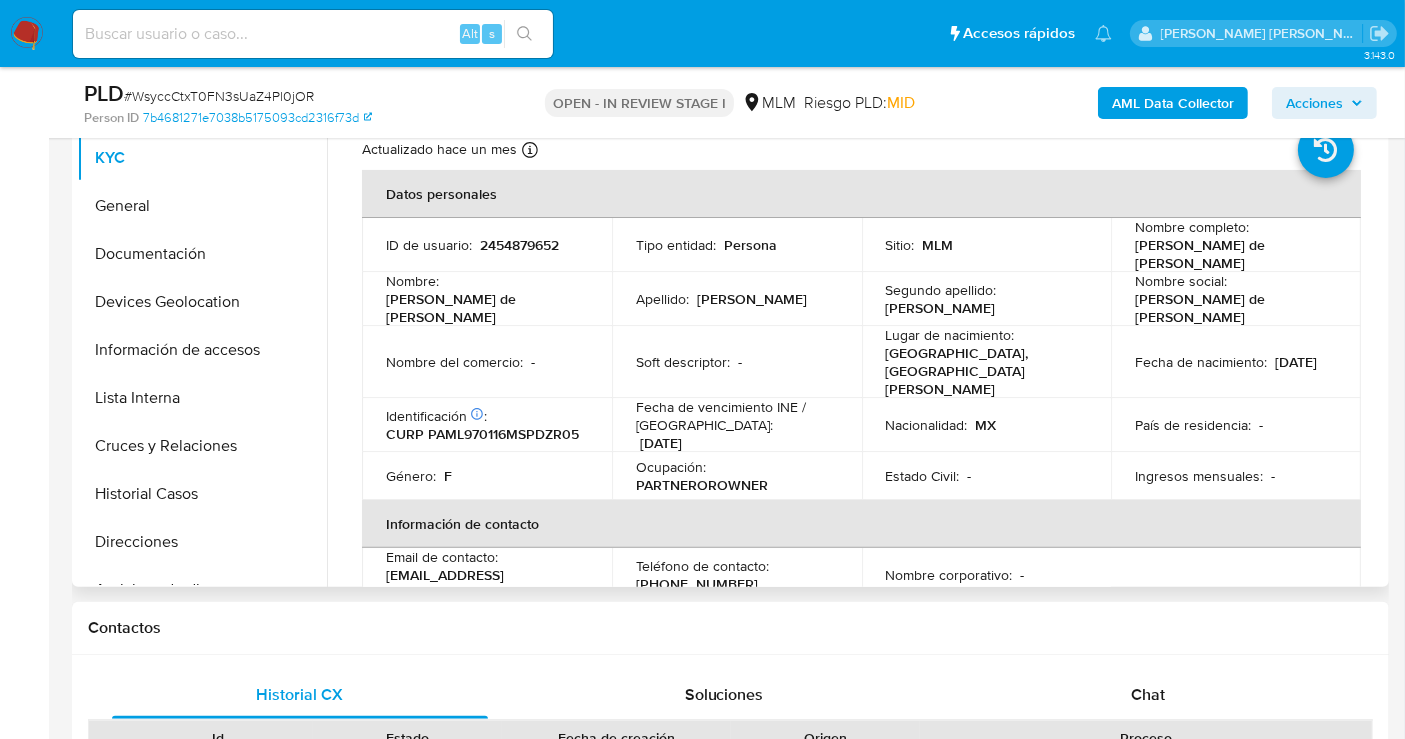 select on "10" 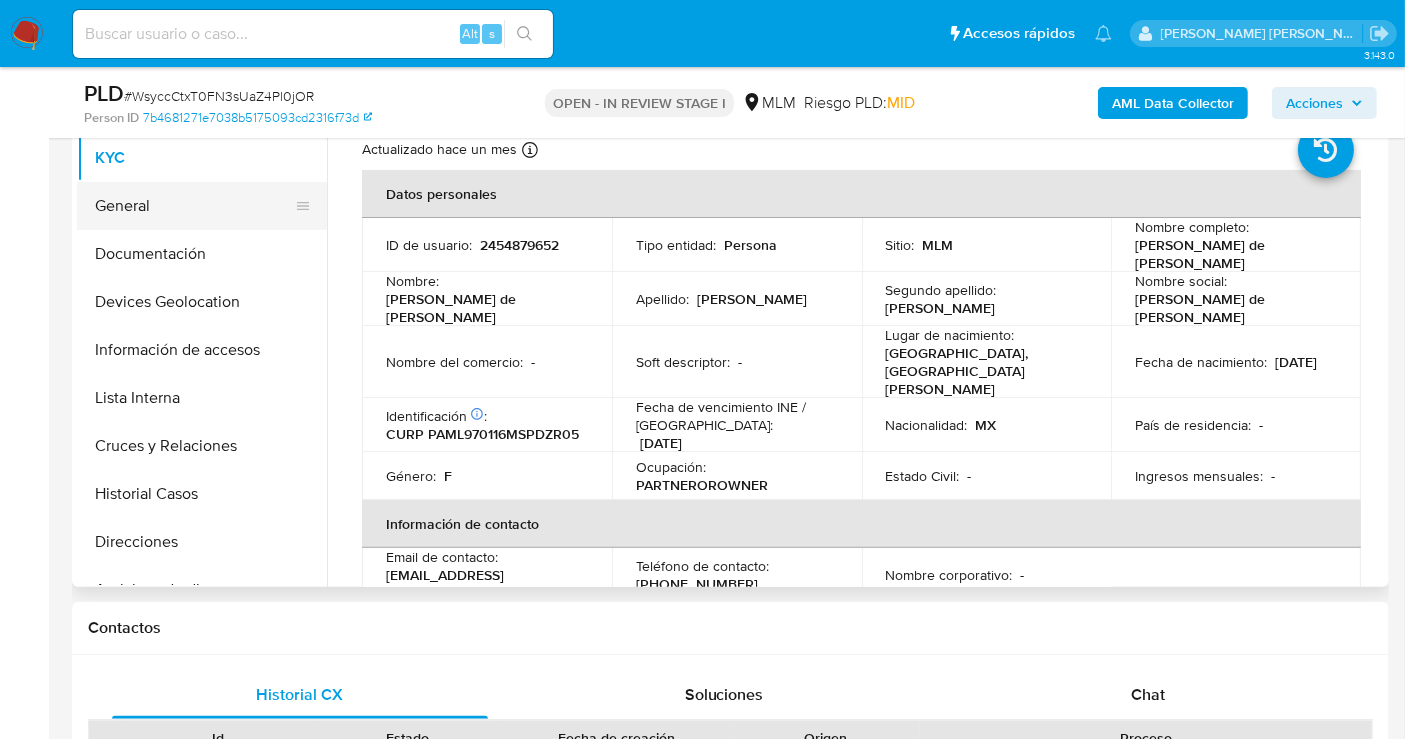 click on "General" at bounding box center [194, 206] 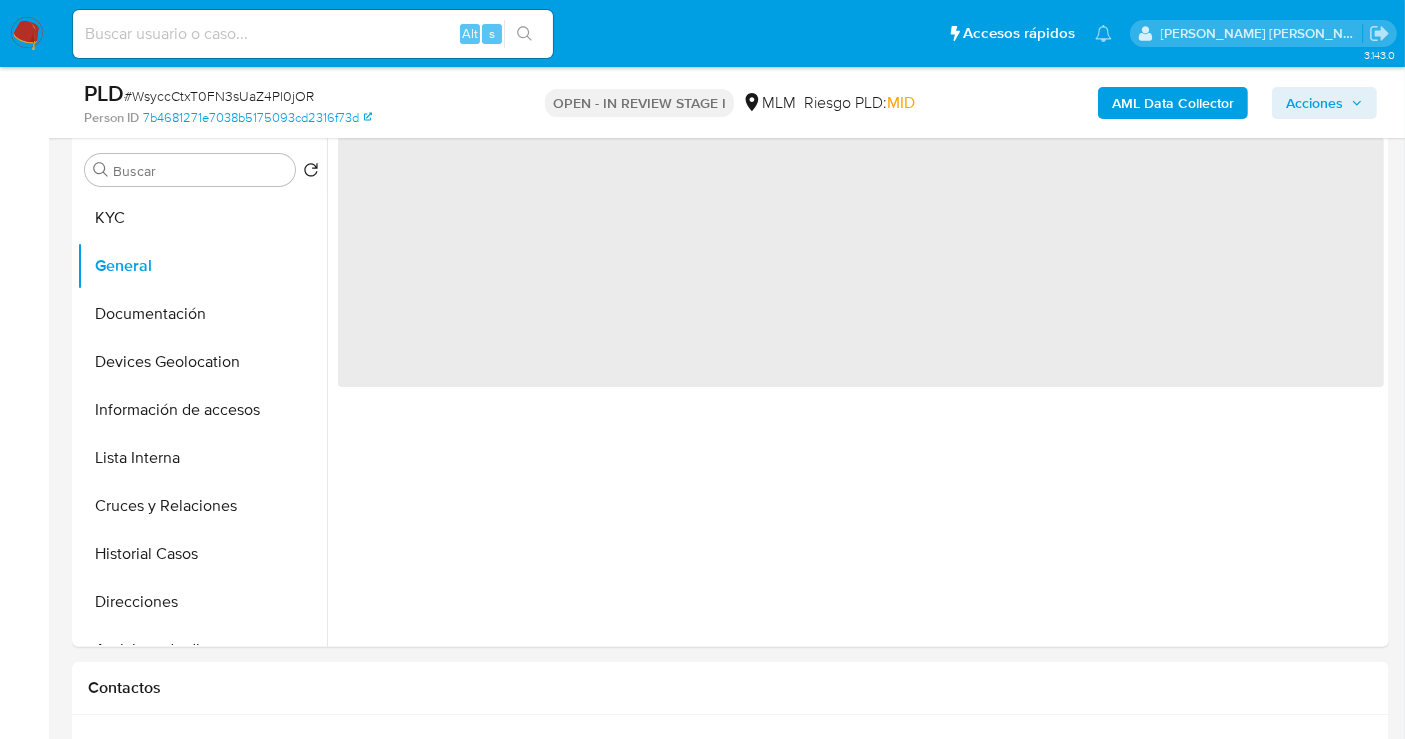 scroll, scrollTop: 333, scrollLeft: 0, axis: vertical 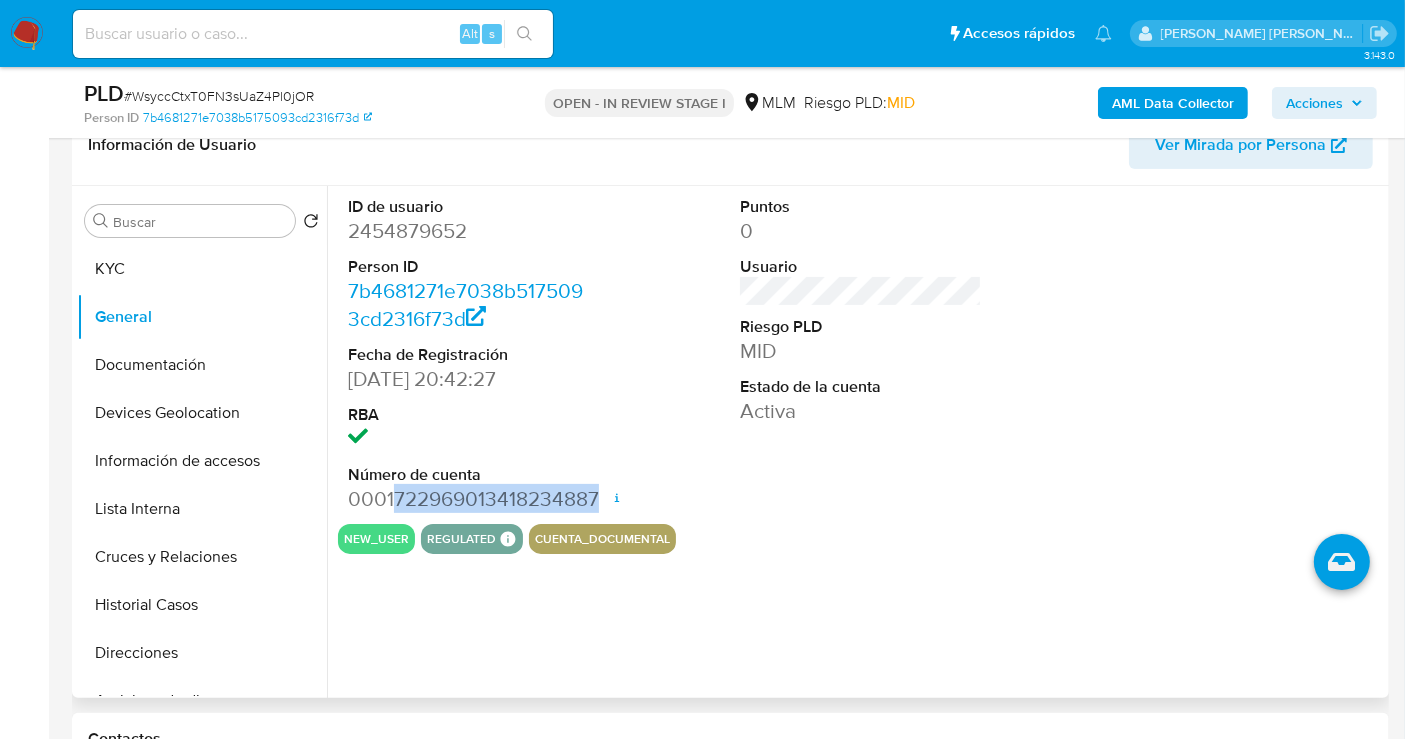 drag, startPoint x: 391, startPoint y: 495, endPoint x: 593, endPoint y: 500, distance: 202.06187 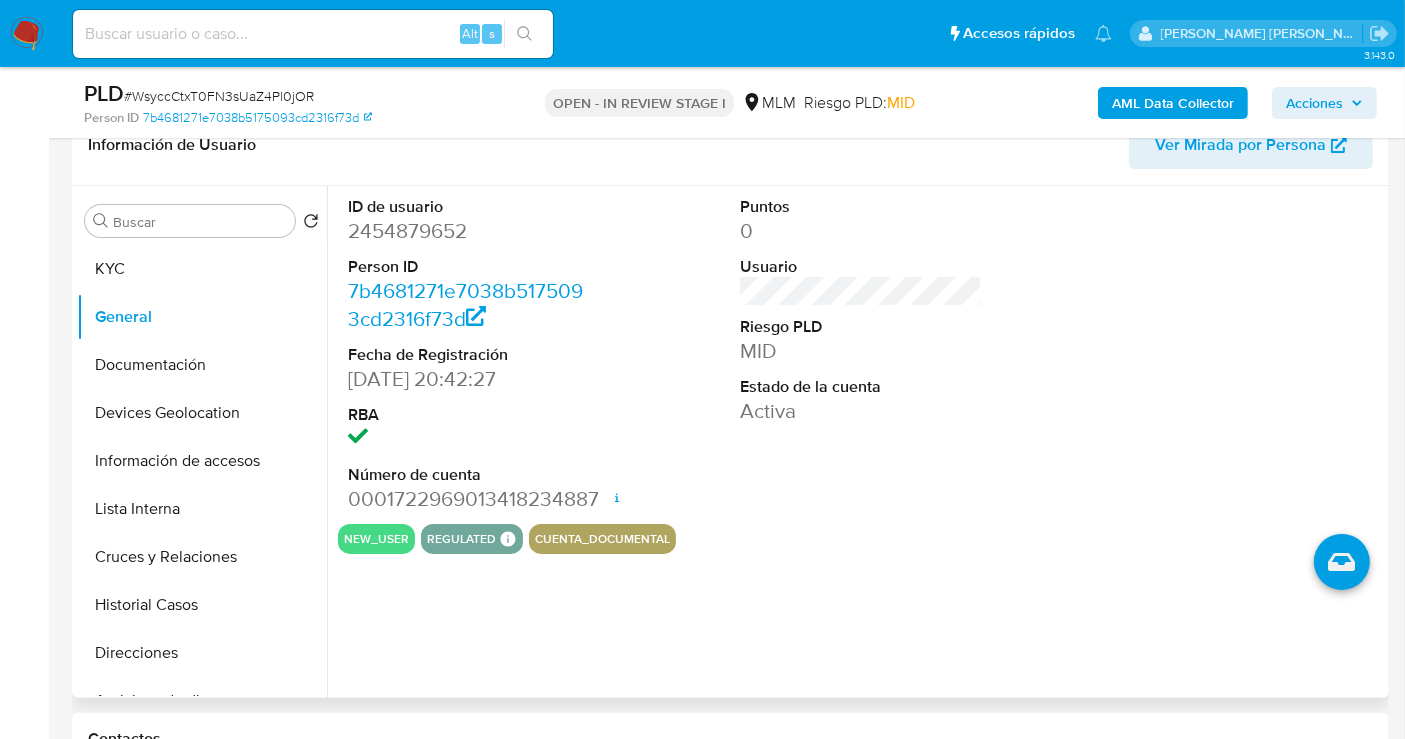 click on "ID de usuario 2454879652 Person ID 7b4681271e7038b5175093cd2316f73d Fecha de Registración 21/05/2025 20:42:27 RBA Número de cuenta 0001722969013418234887   Fecha de apertura 21/05/2025 20:57 Estado ACTIVE Puntos 0 Usuario Riesgo PLD MID Estado de la cuenta Activa new_user regulated   Regulated MLM IFPE Evaluation Result COMPLIES User Regulated Date 2025-05-21T20:57:07-04:00 User Cancelled Date - Cancelled Regulation Status APPLIED cuenta_documental" at bounding box center (855, 442) 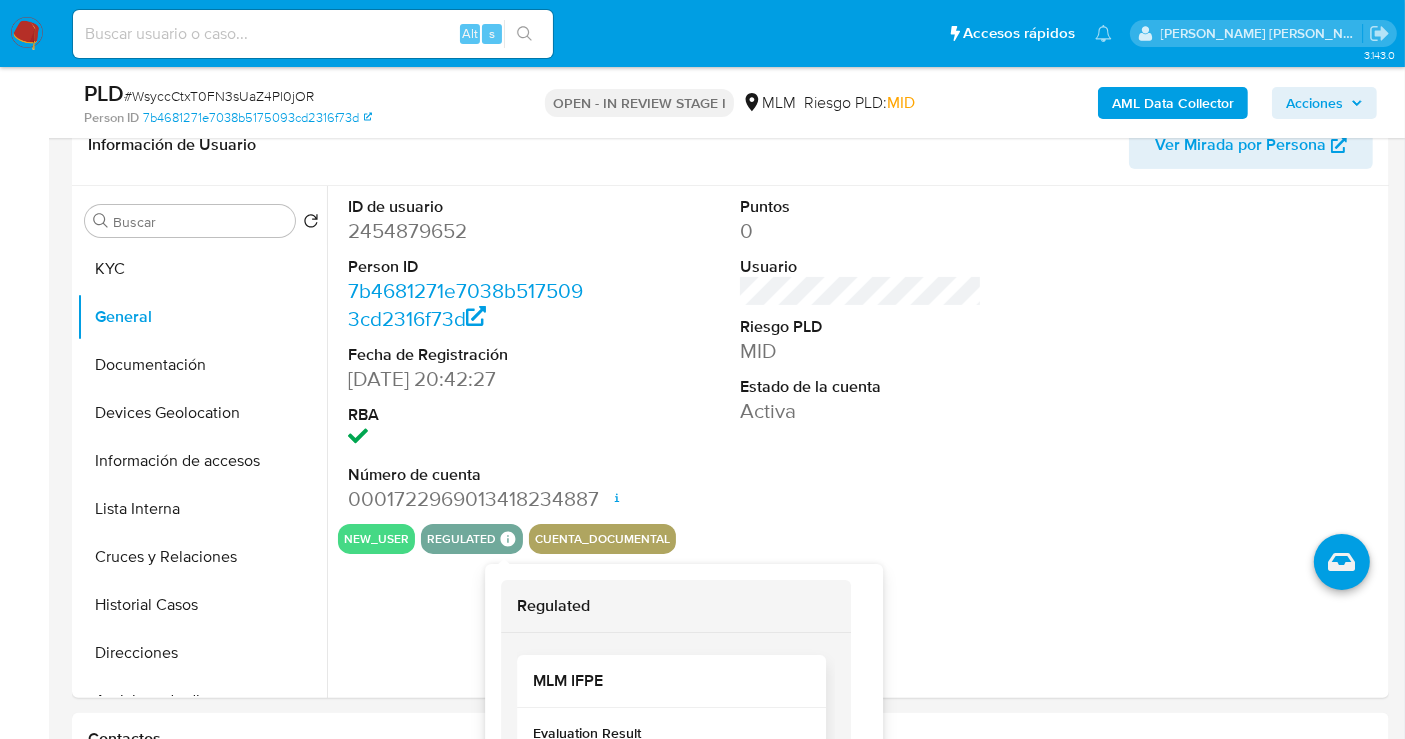 scroll, scrollTop: 97, scrollLeft: 0, axis: vertical 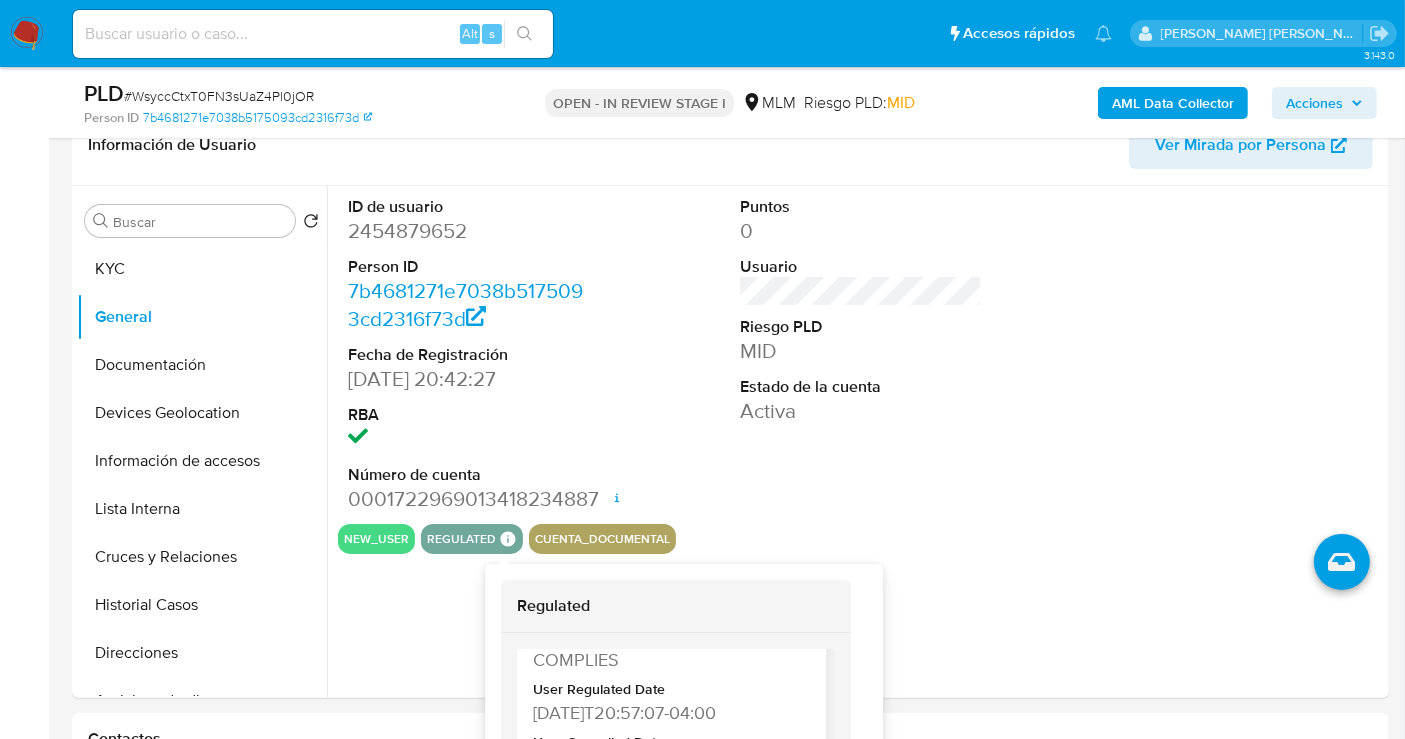 type 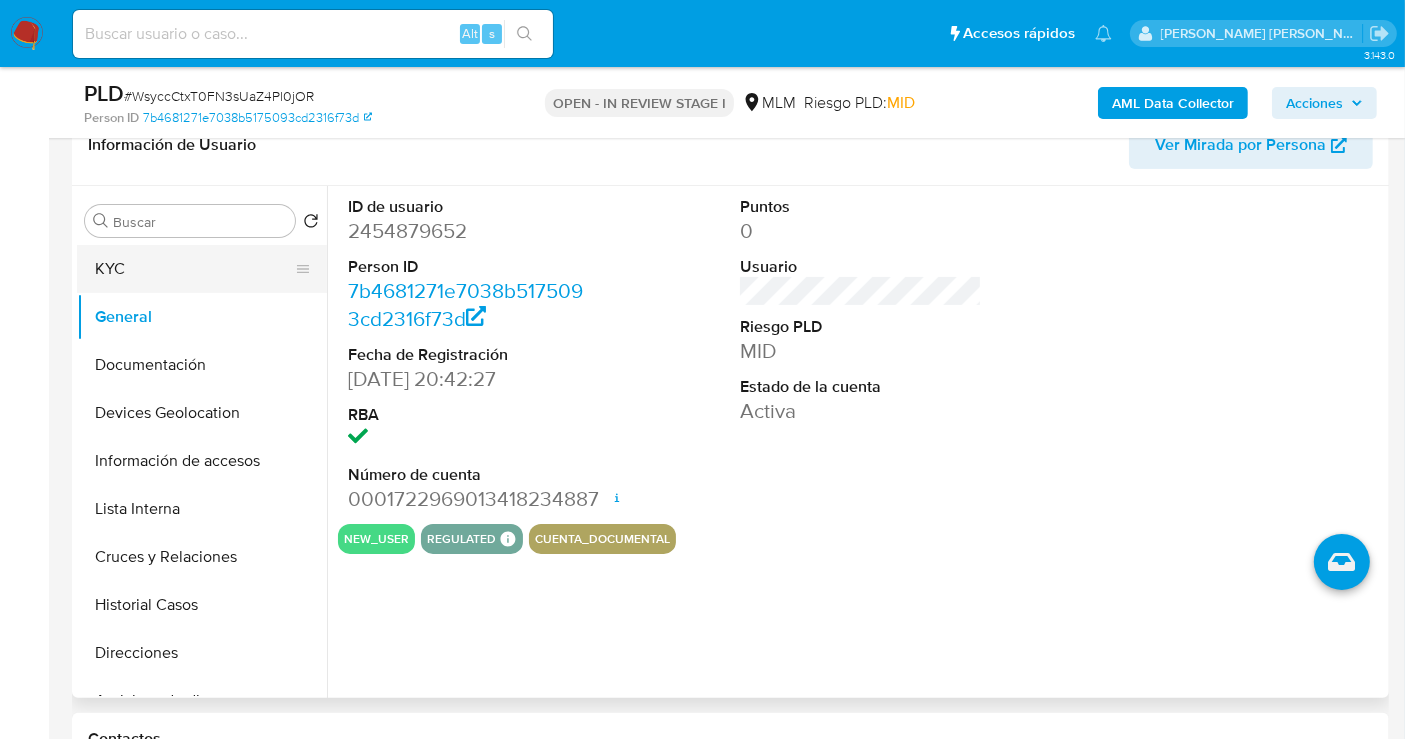click on "KYC" at bounding box center (194, 269) 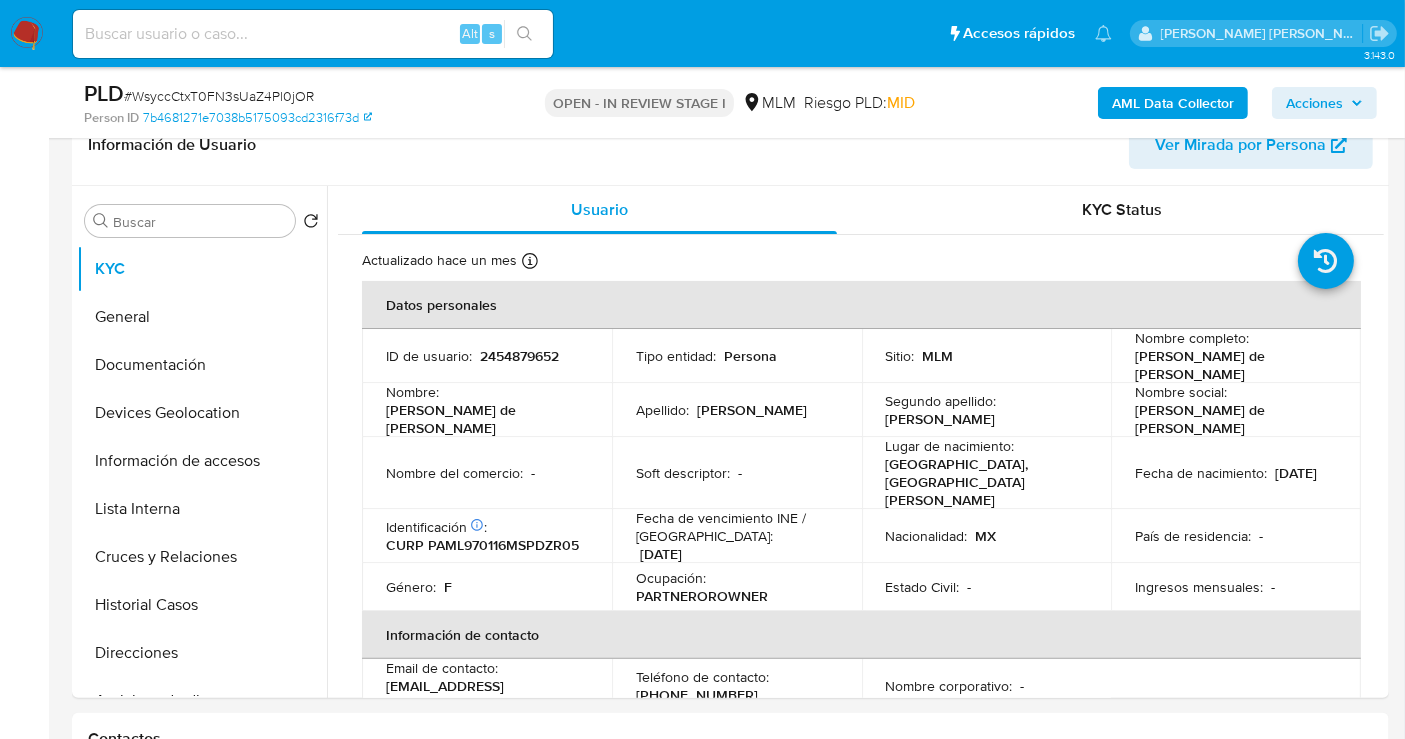 type 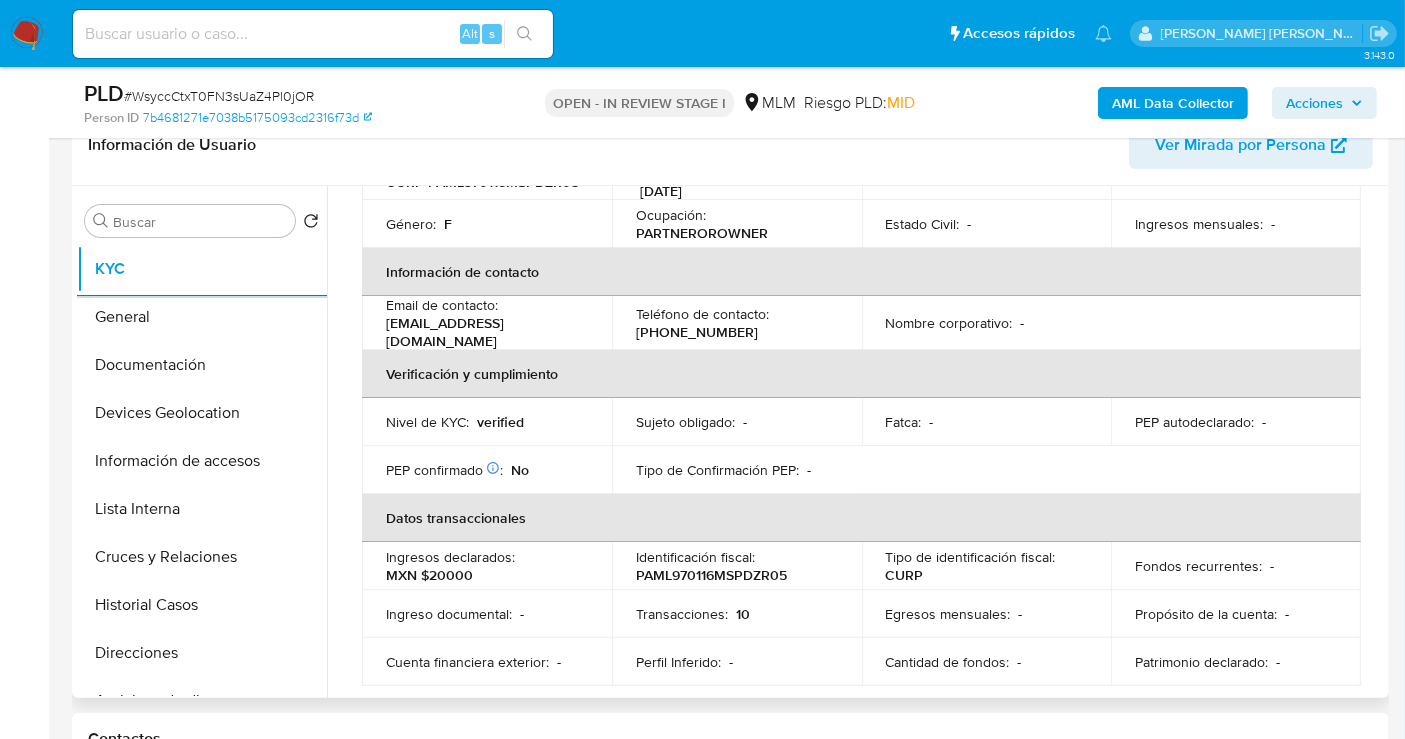 scroll, scrollTop: 444, scrollLeft: 0, axis: vertical 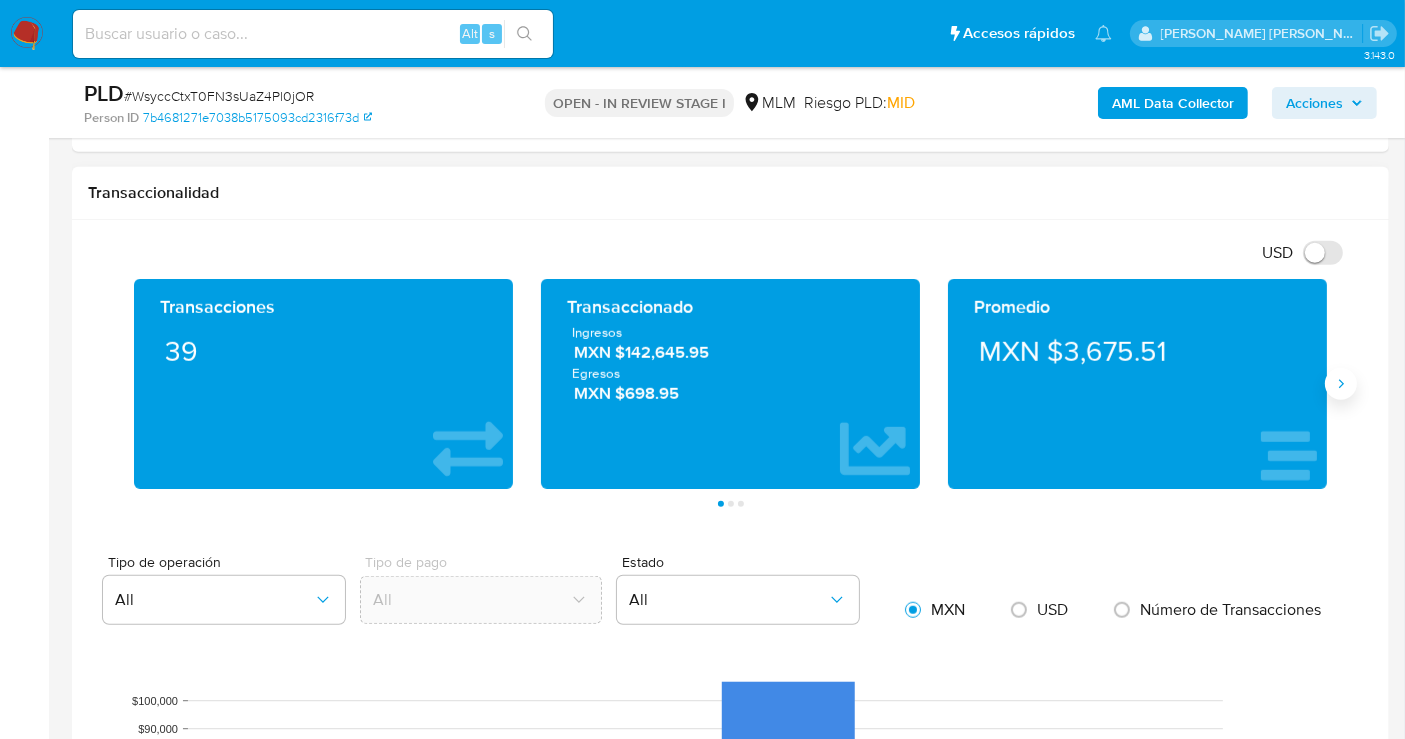 click 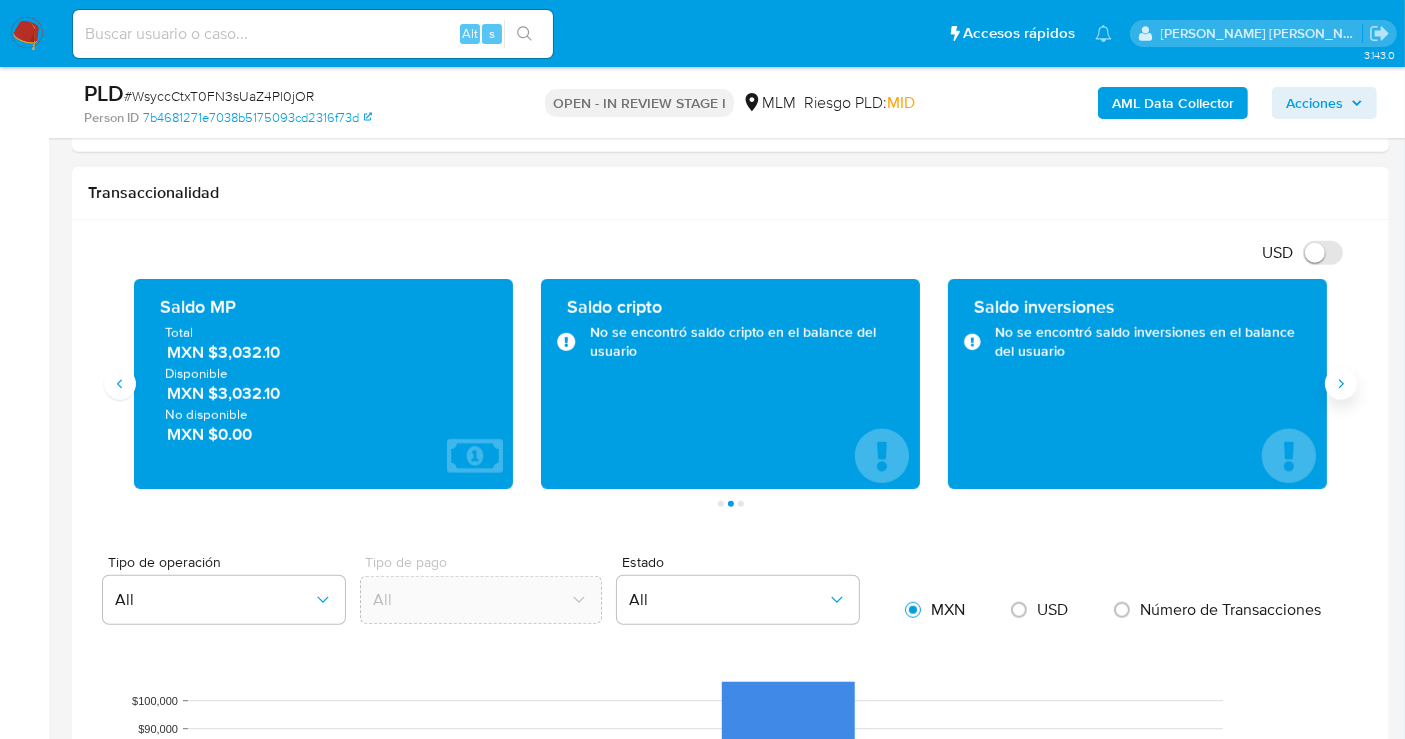 type 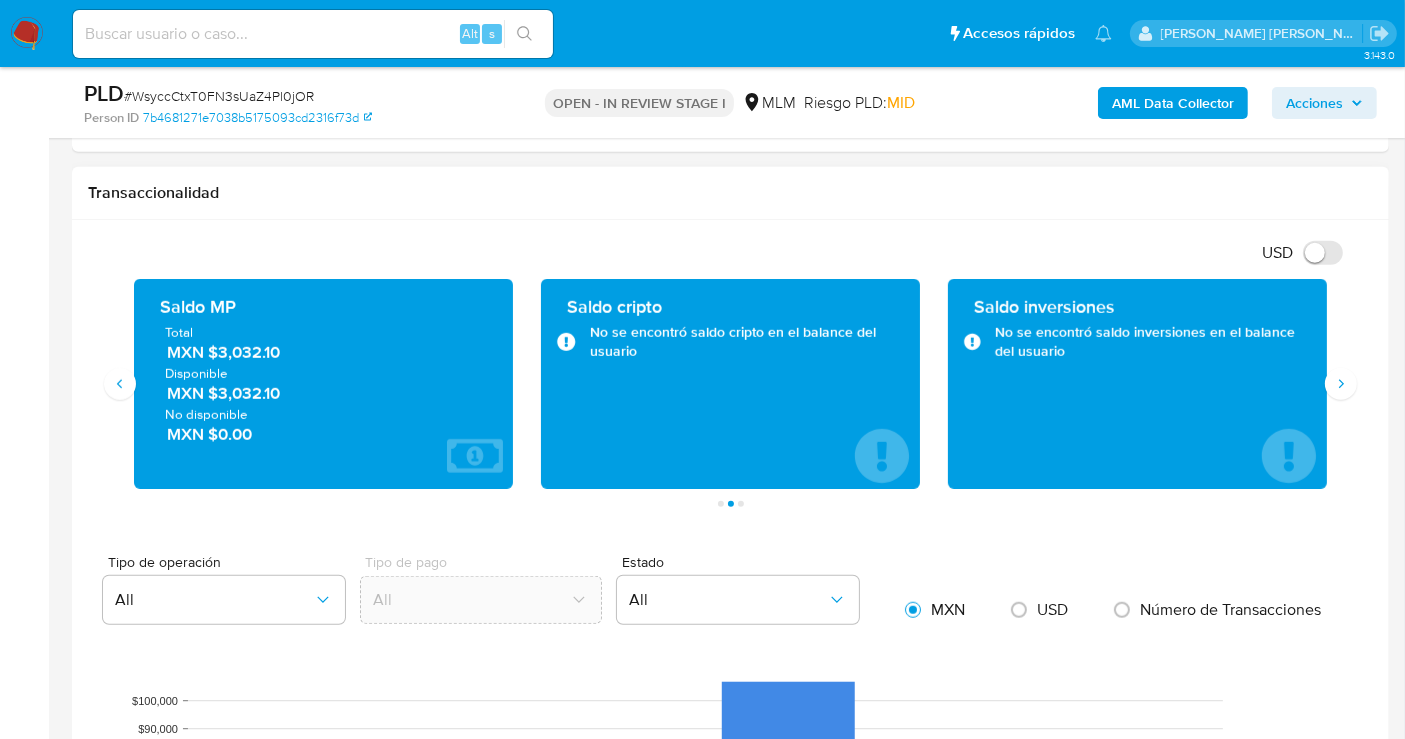 click on "MXN $3,032.10" at bounding box center [324, 352] 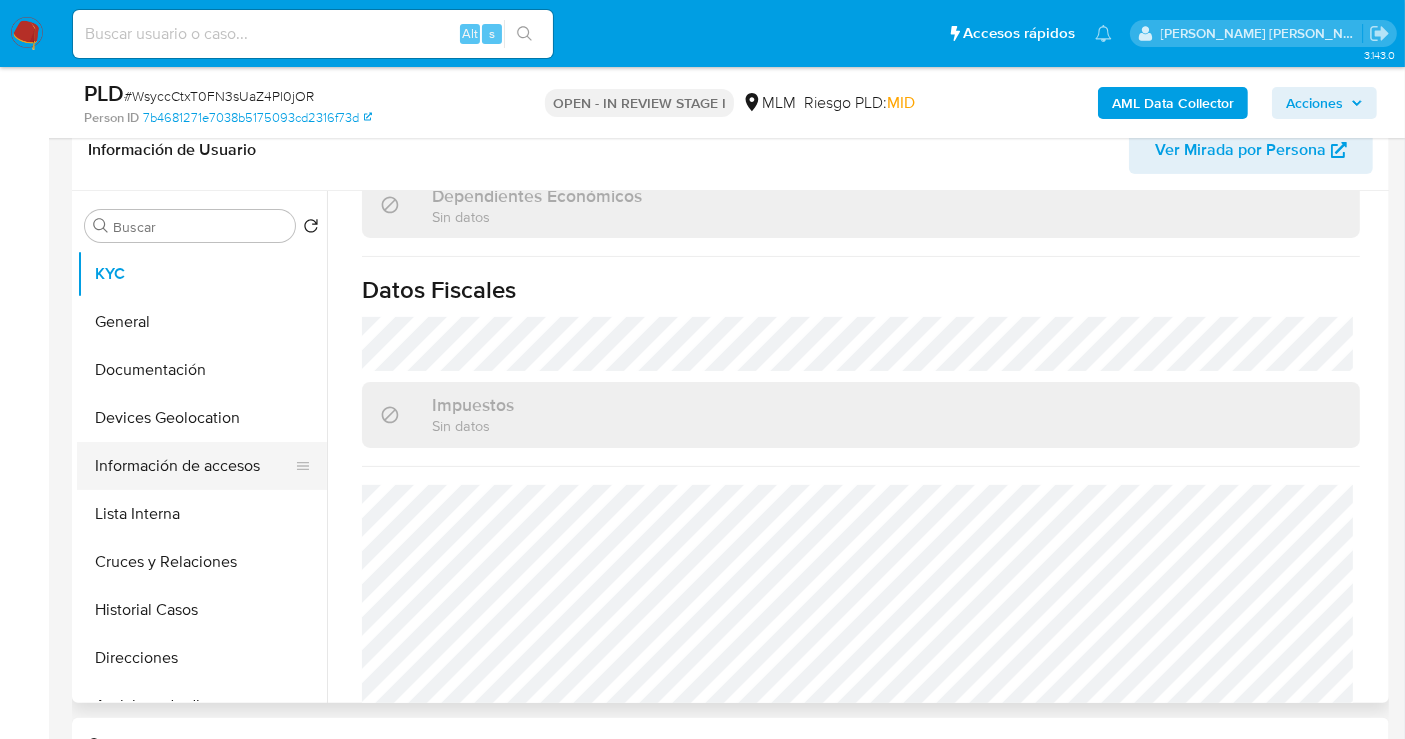scroll, scrollTop: 111, scrollLeft: 0, axis: vertical 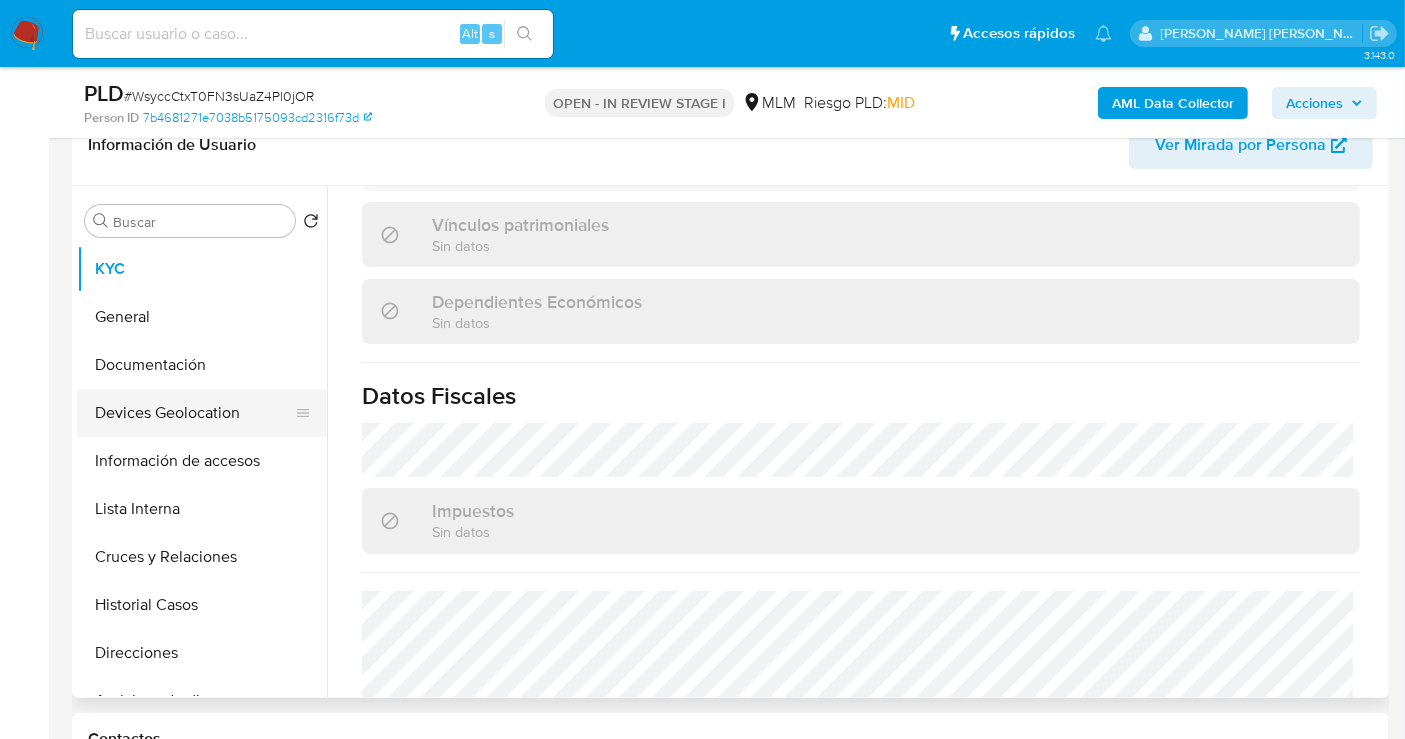 click on "Devices Geolocation" at bounding box center [194, 413] 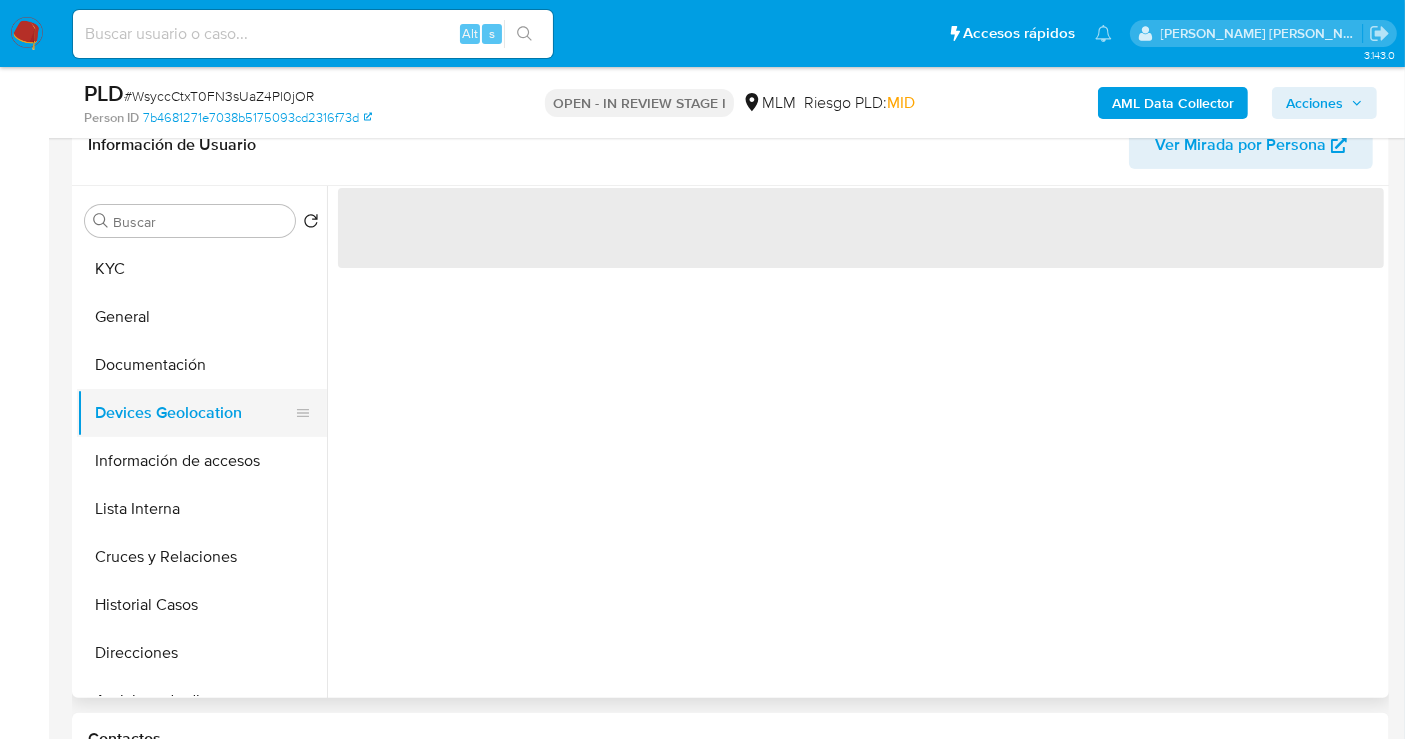 scroll, scrollTop: 0, scrollLeft: 0, axis: both 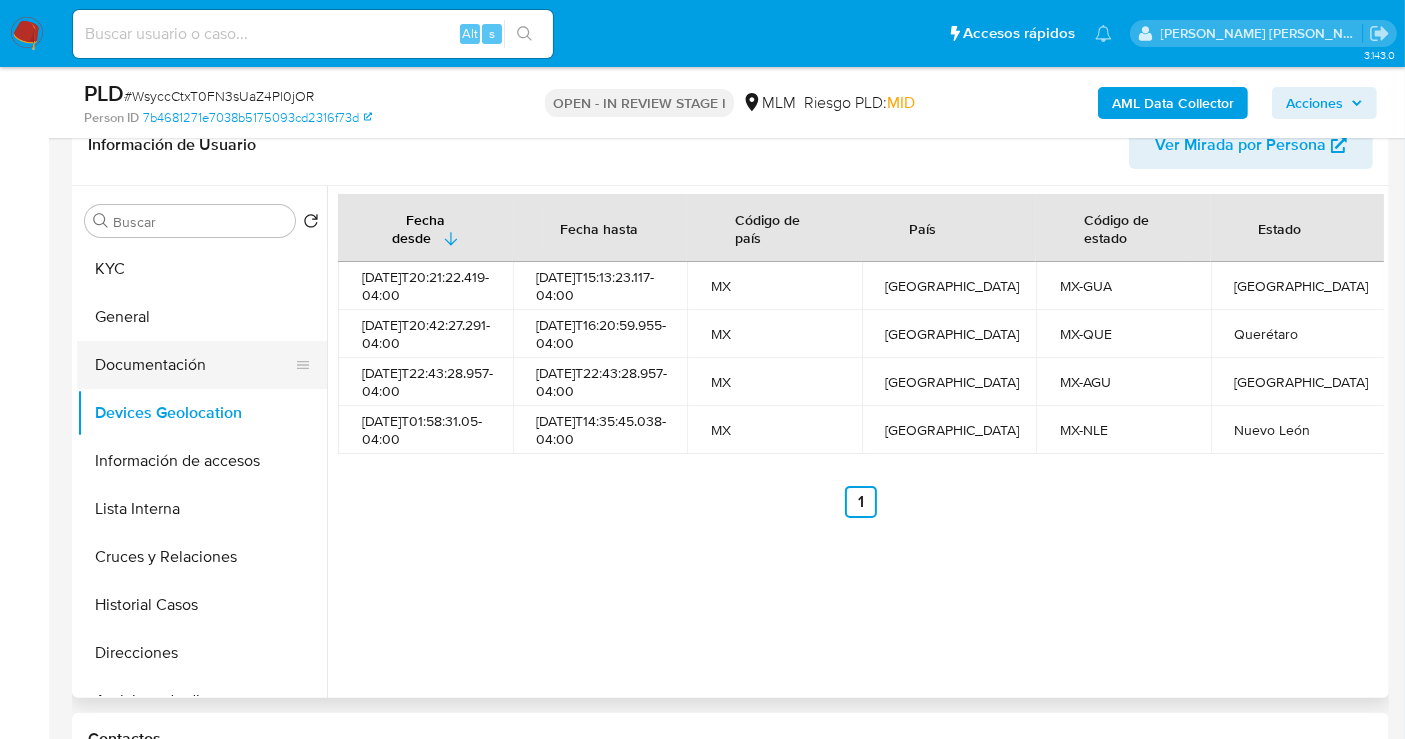 click on "Documentación" at bounding box center [194, 365] 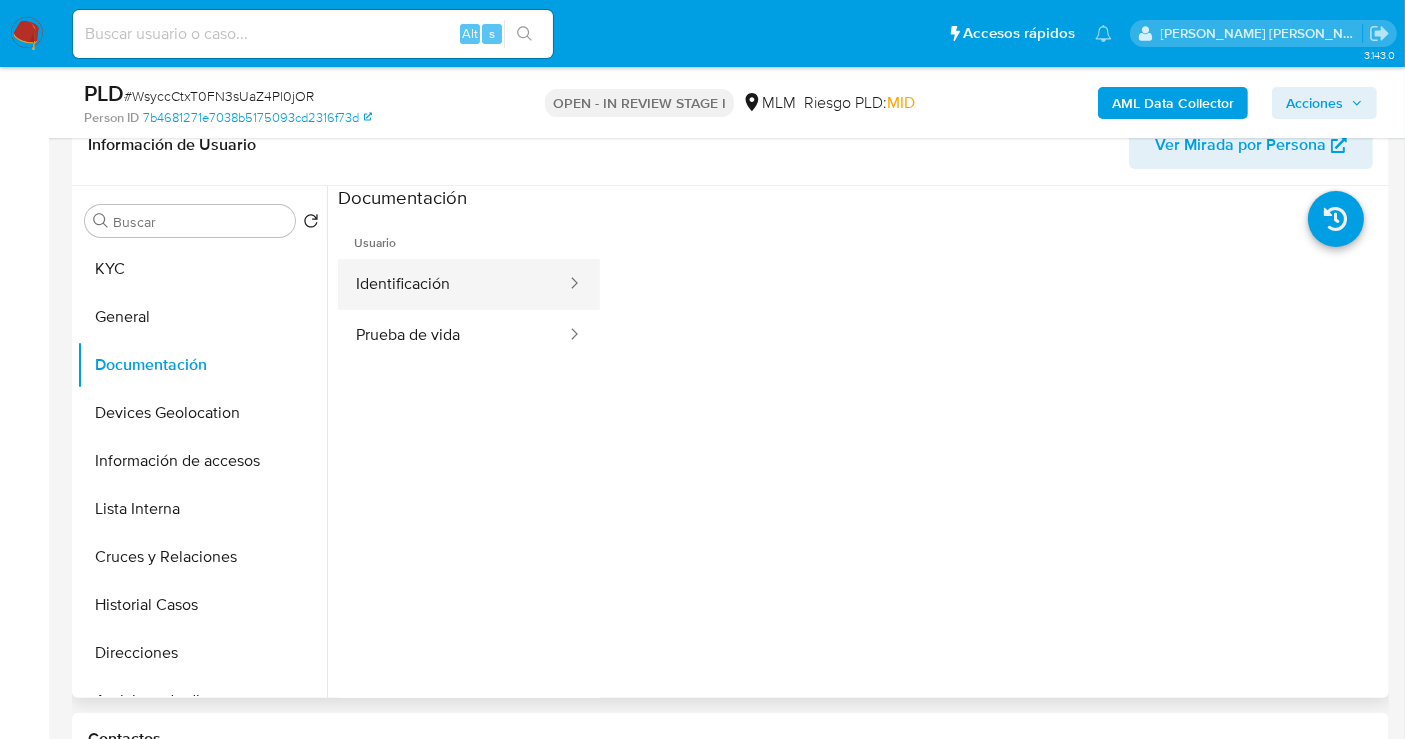 click on "Identificación" at bounding box center [453, 284] 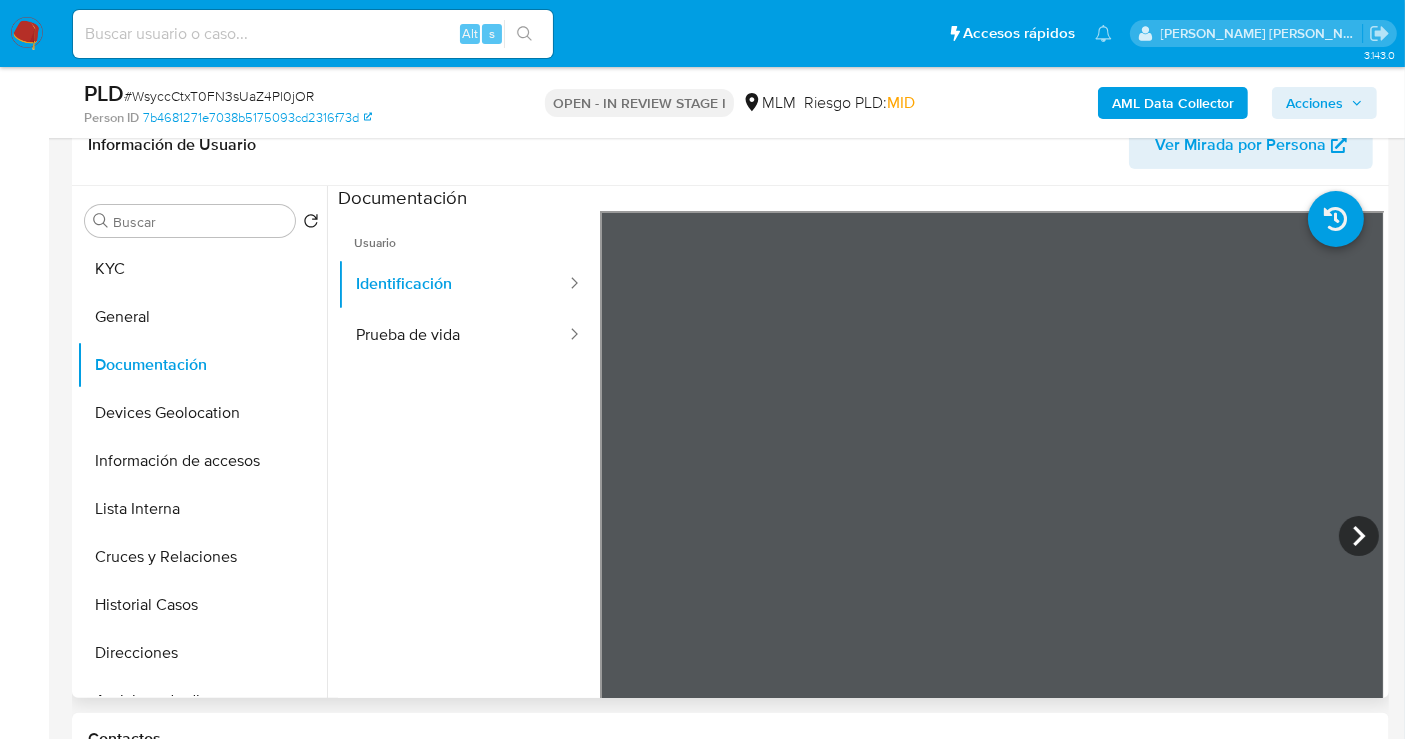 type 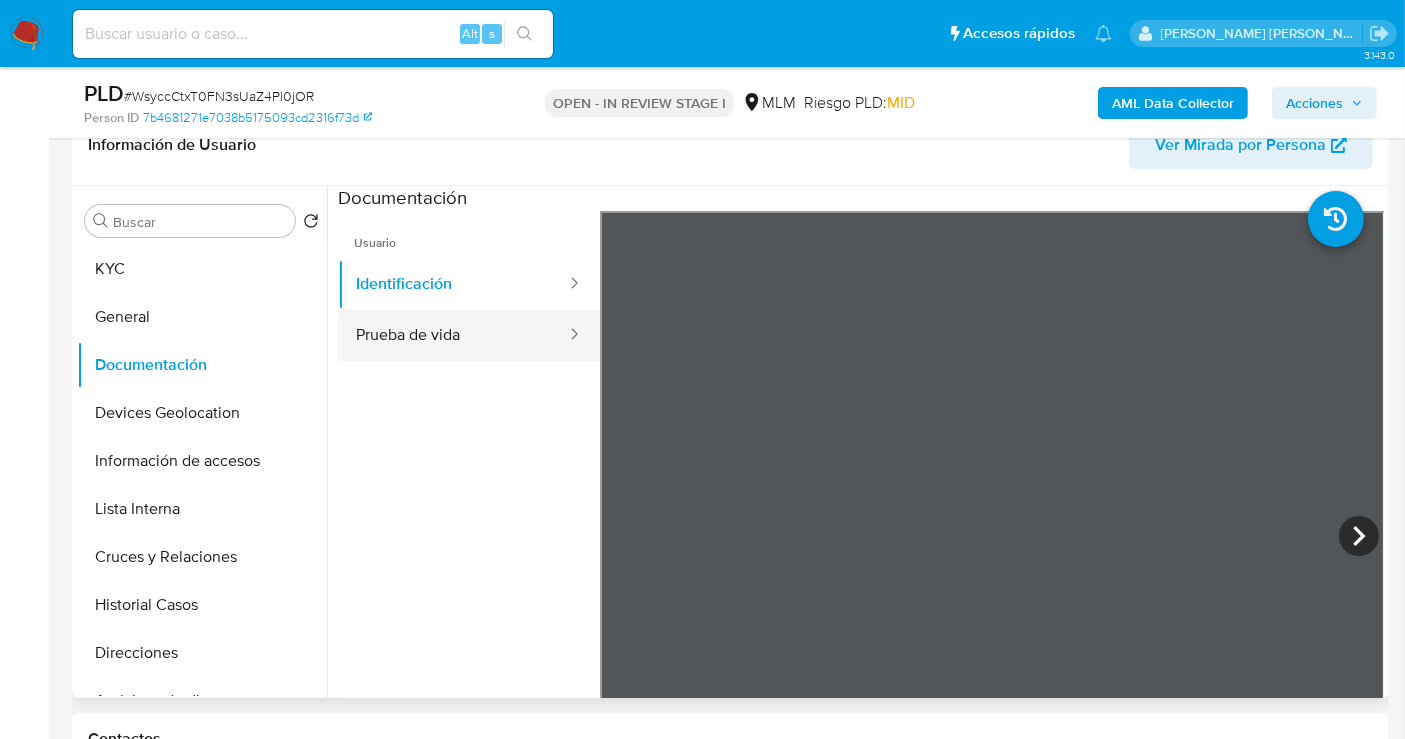 click on "Prueba de vida" at bounding box center (453, 335) 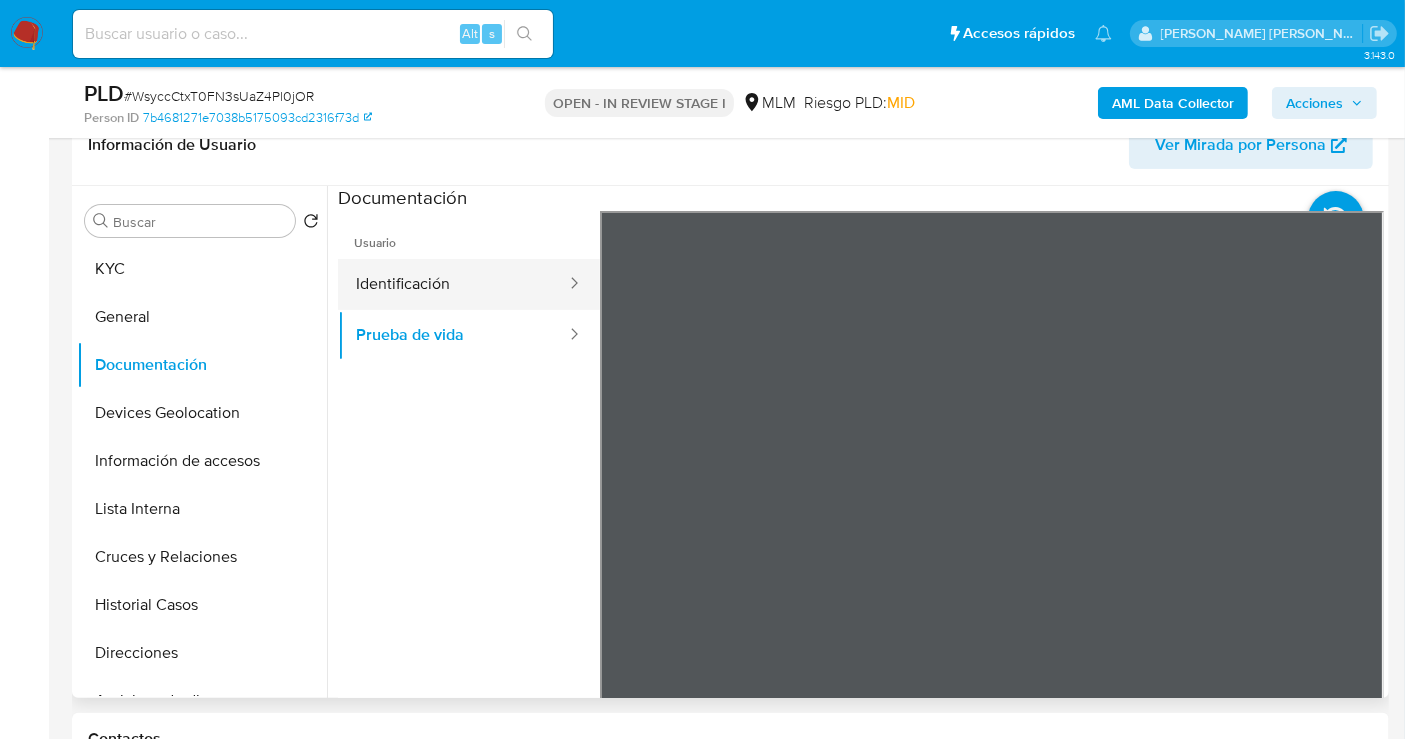 click on "Identificación" at bounding box center [453, 284] 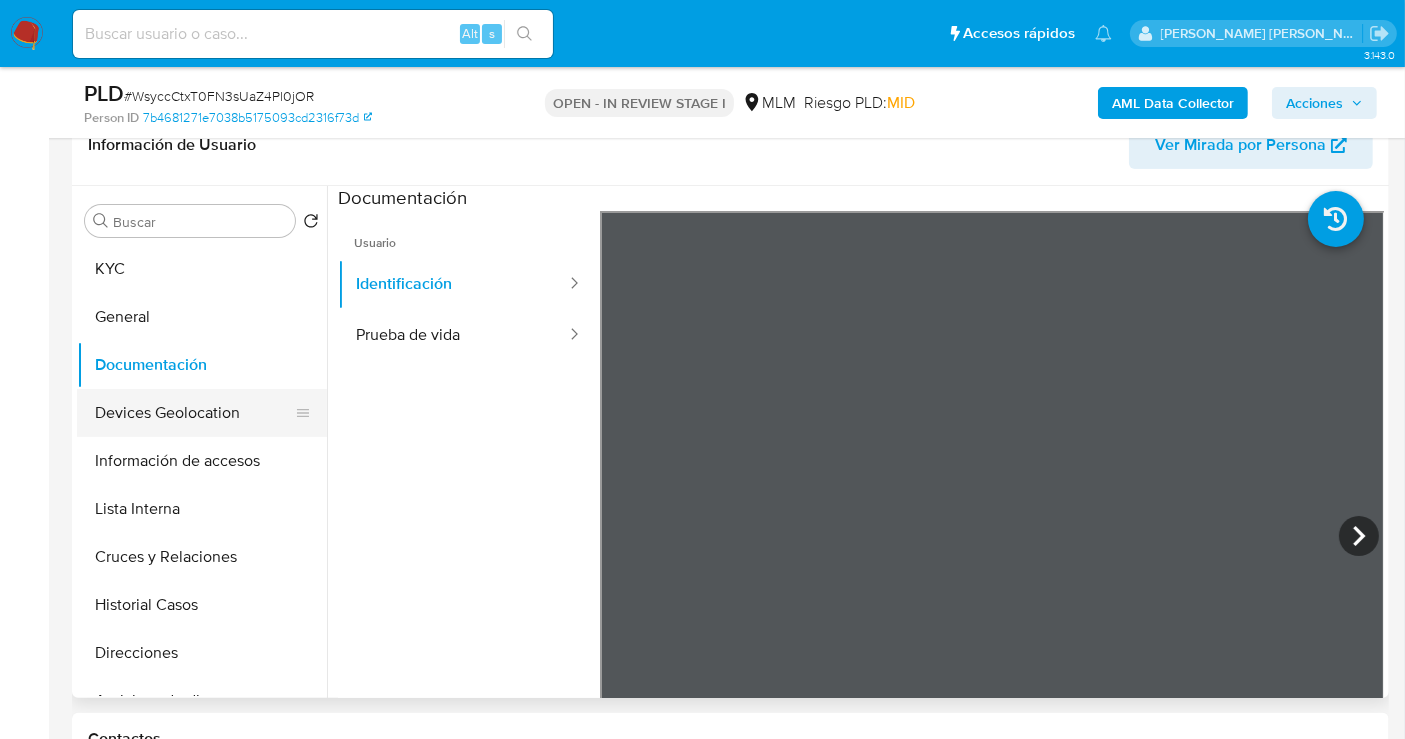 click on "Devices Geolocation" at bounding box center [194, 413] 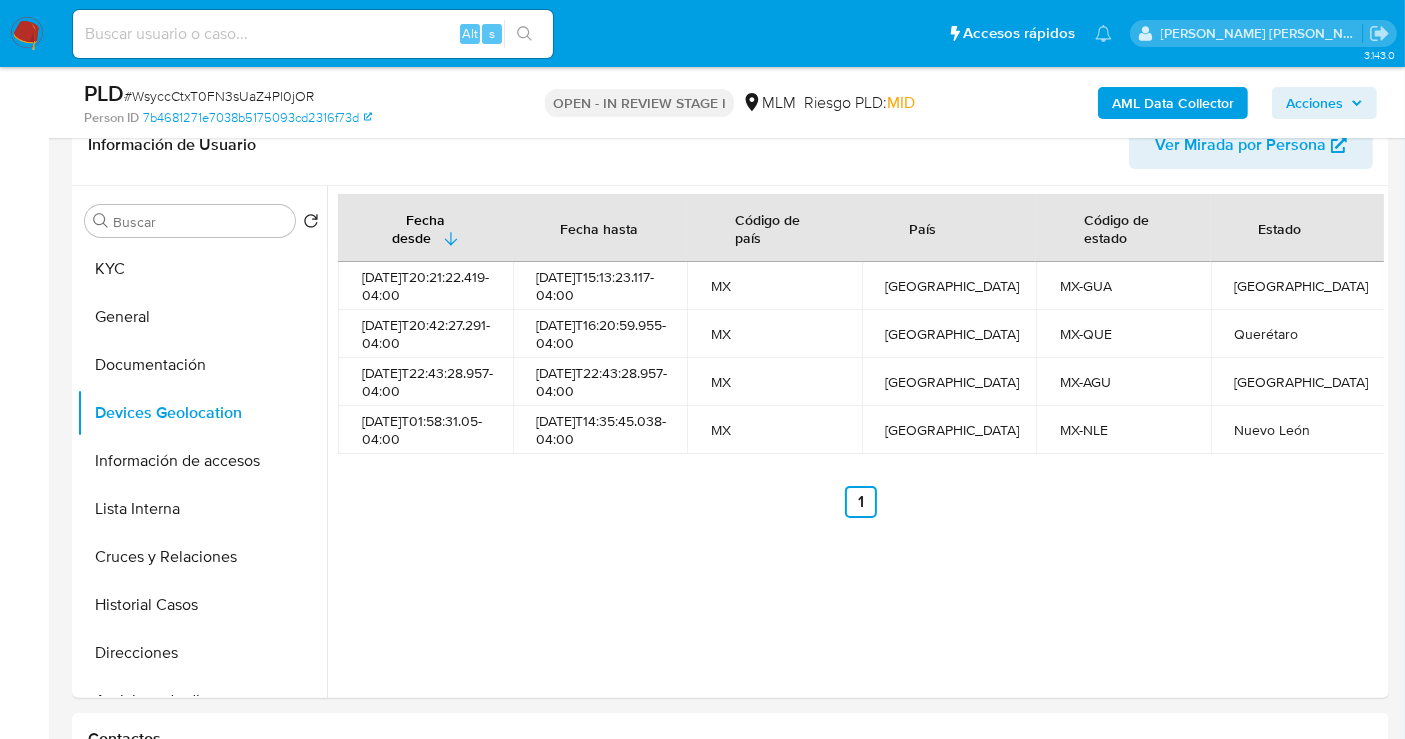 type 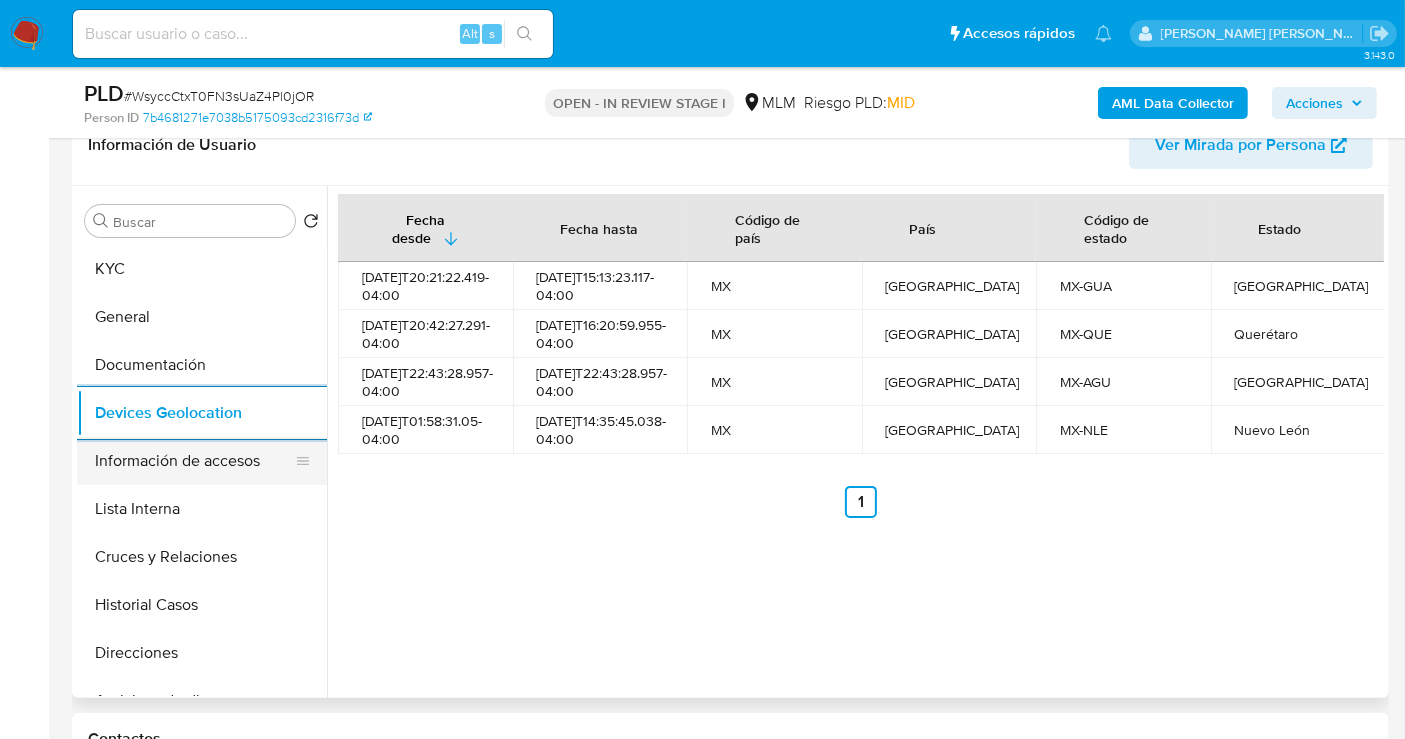 click on "Información de accesos" at bounding box center [194, 461] 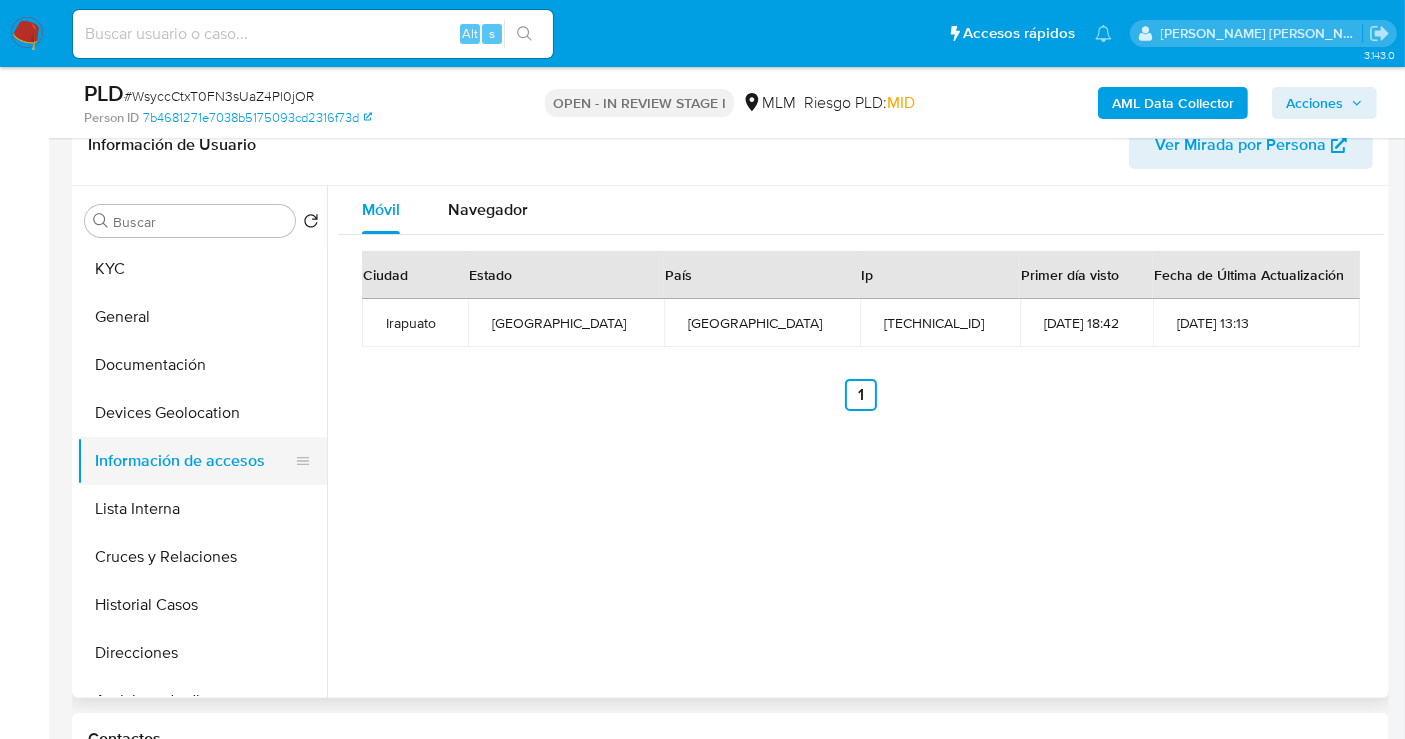 type 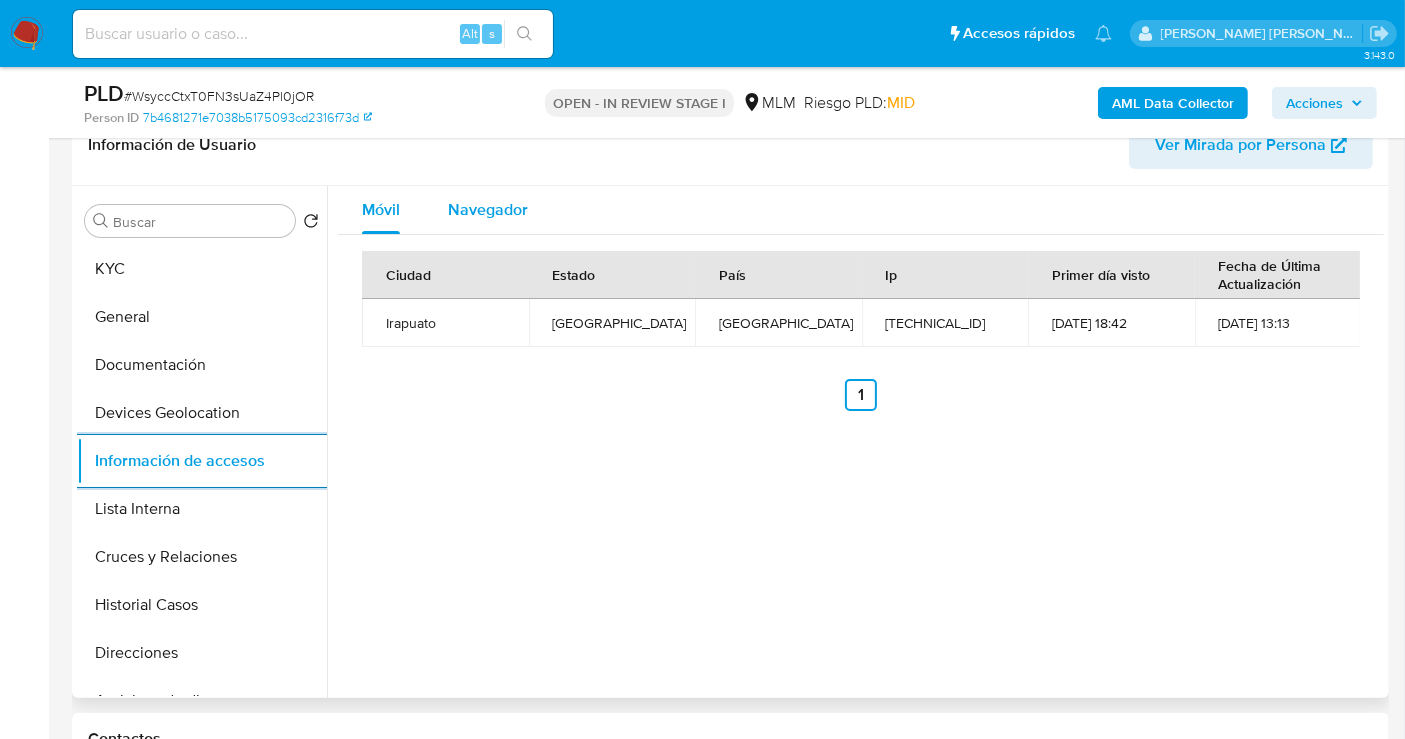 click on "Navegador" at bounding box center [488, 209] 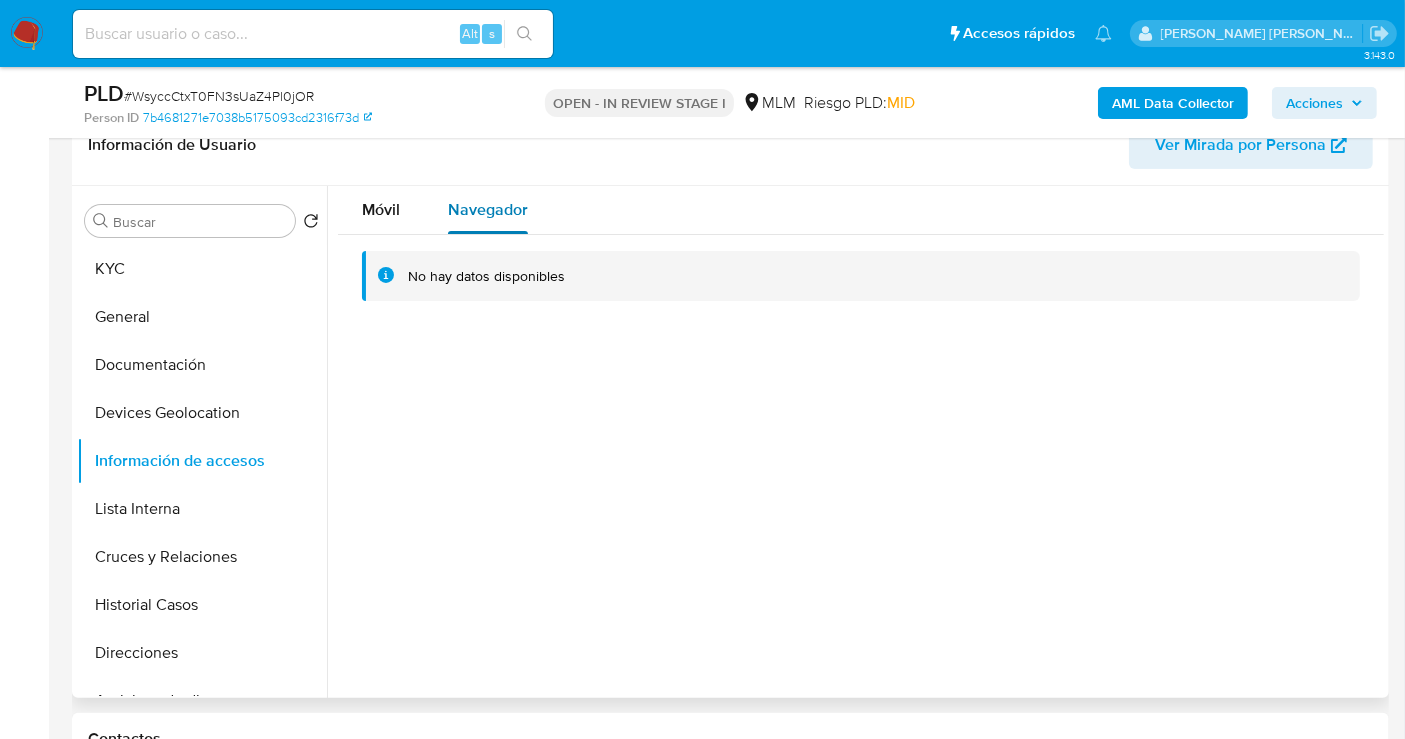 type 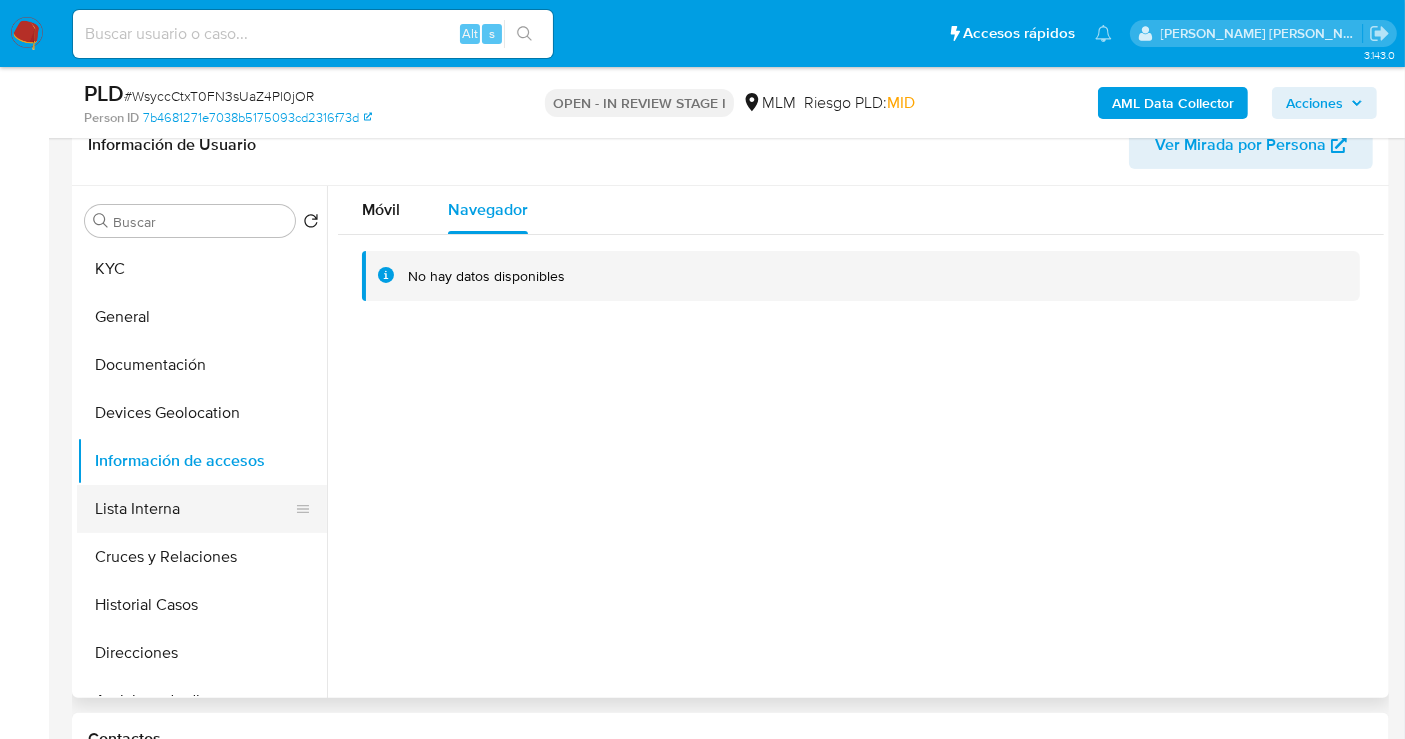 click on "Lista Interna" at bounding box center [194, 509] 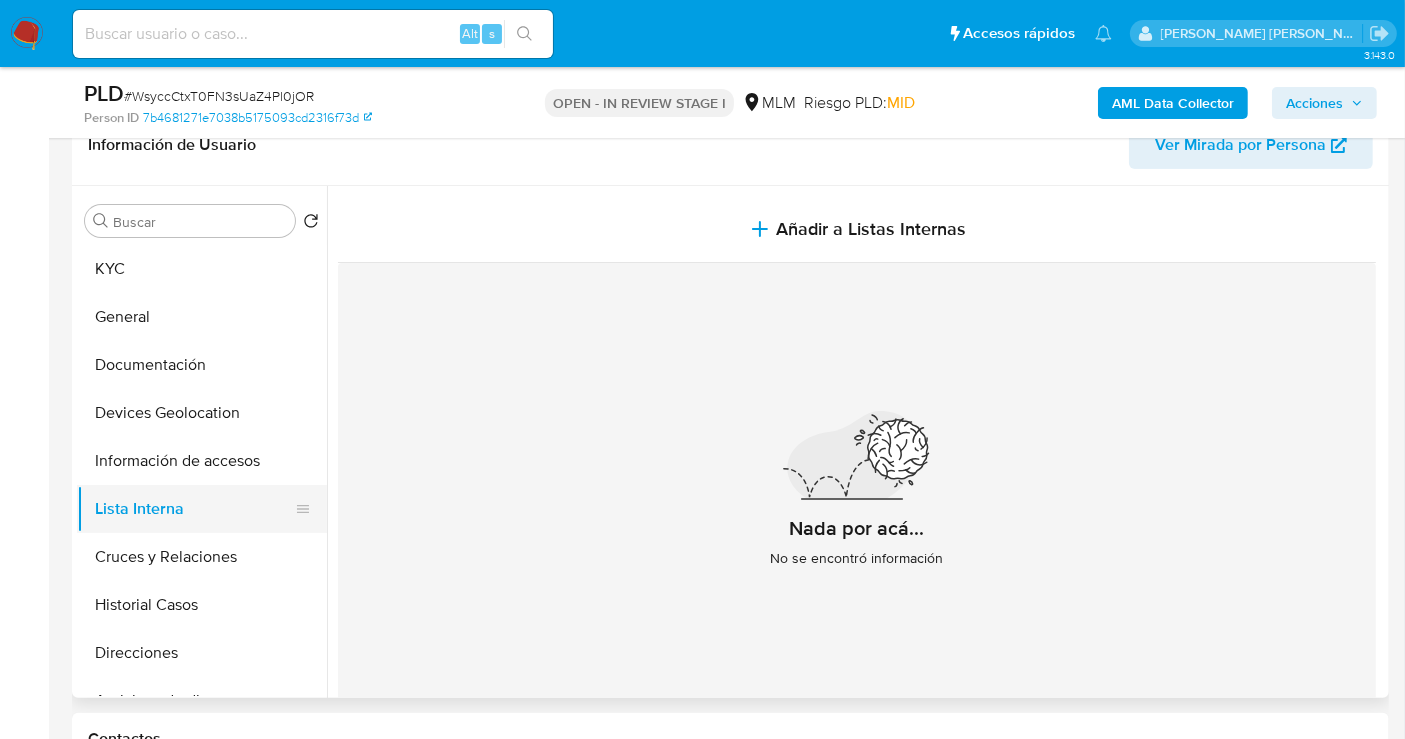 type 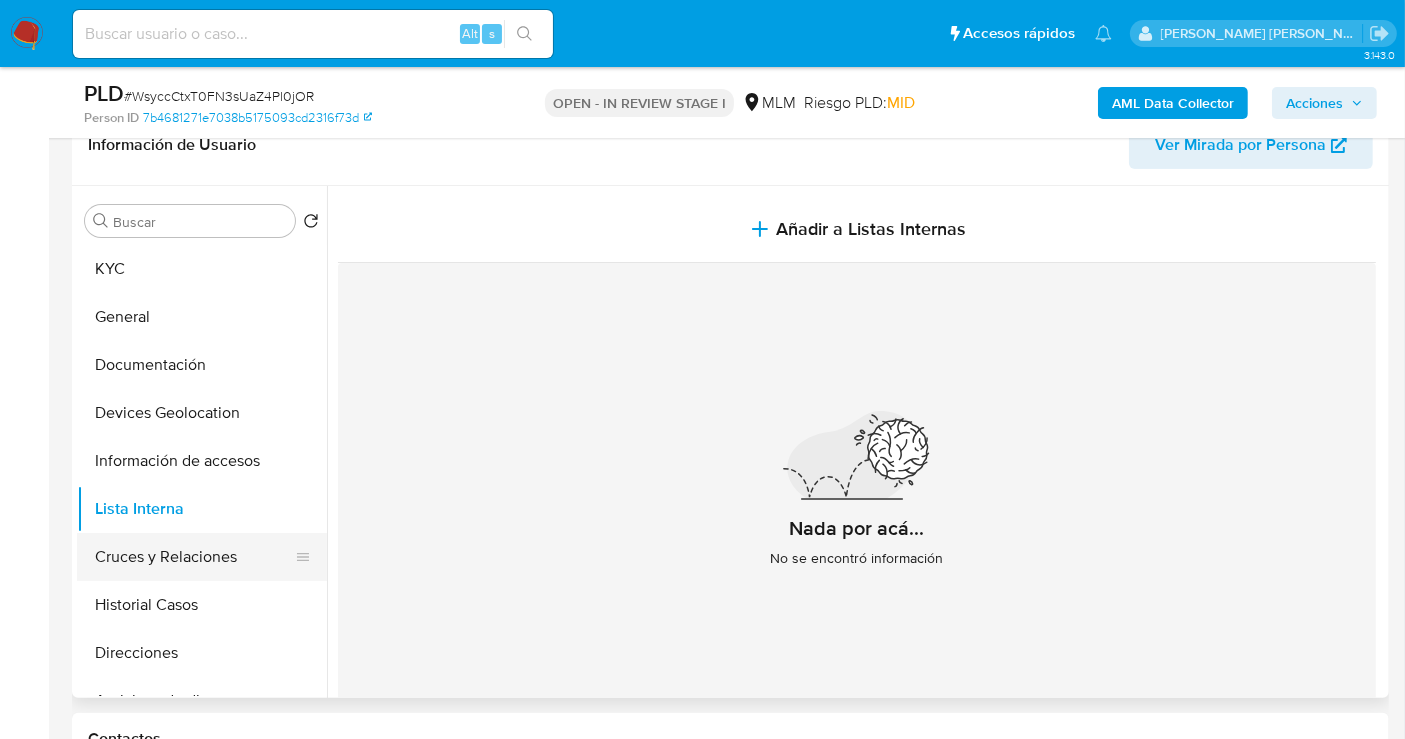 click on "Cruces y Relaciones" at bounding box center [194, 557] 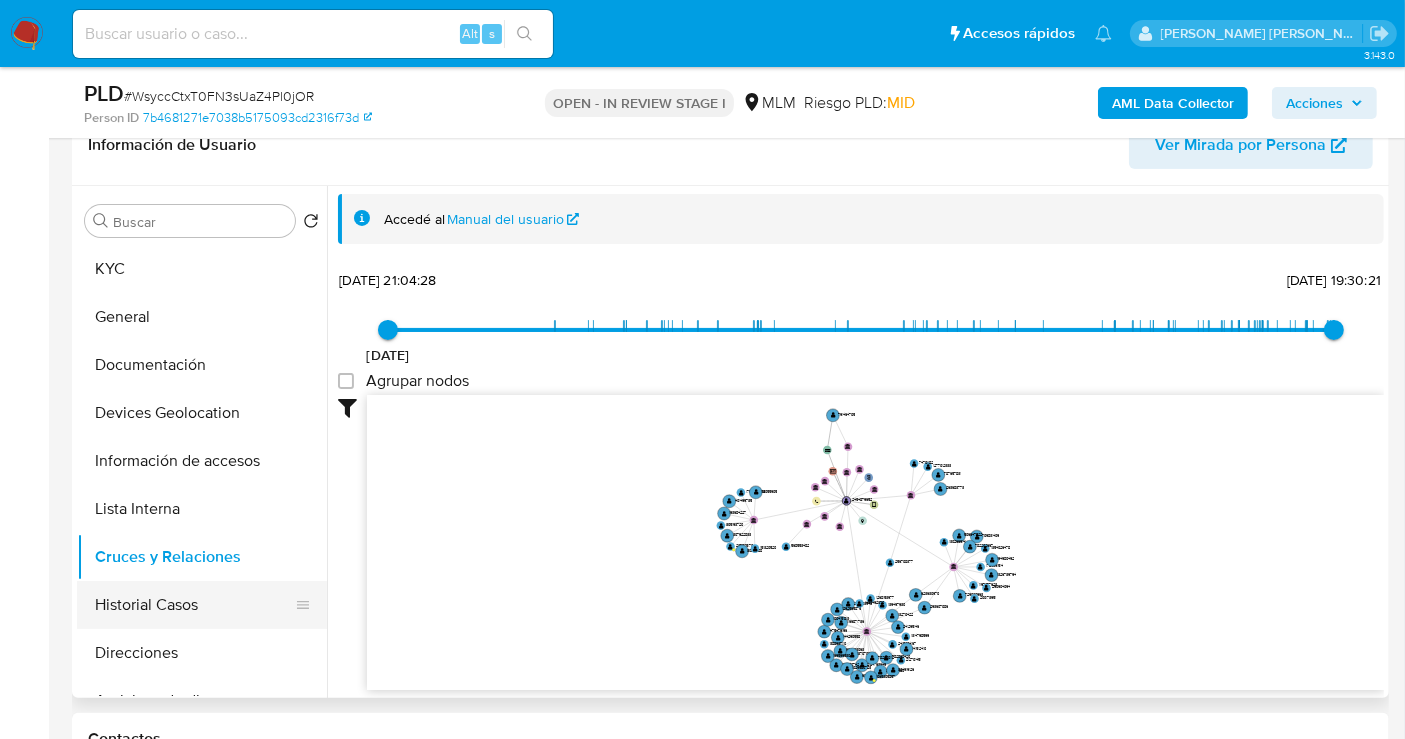 click on "Historial Casos" at bounding box center (194, 605) 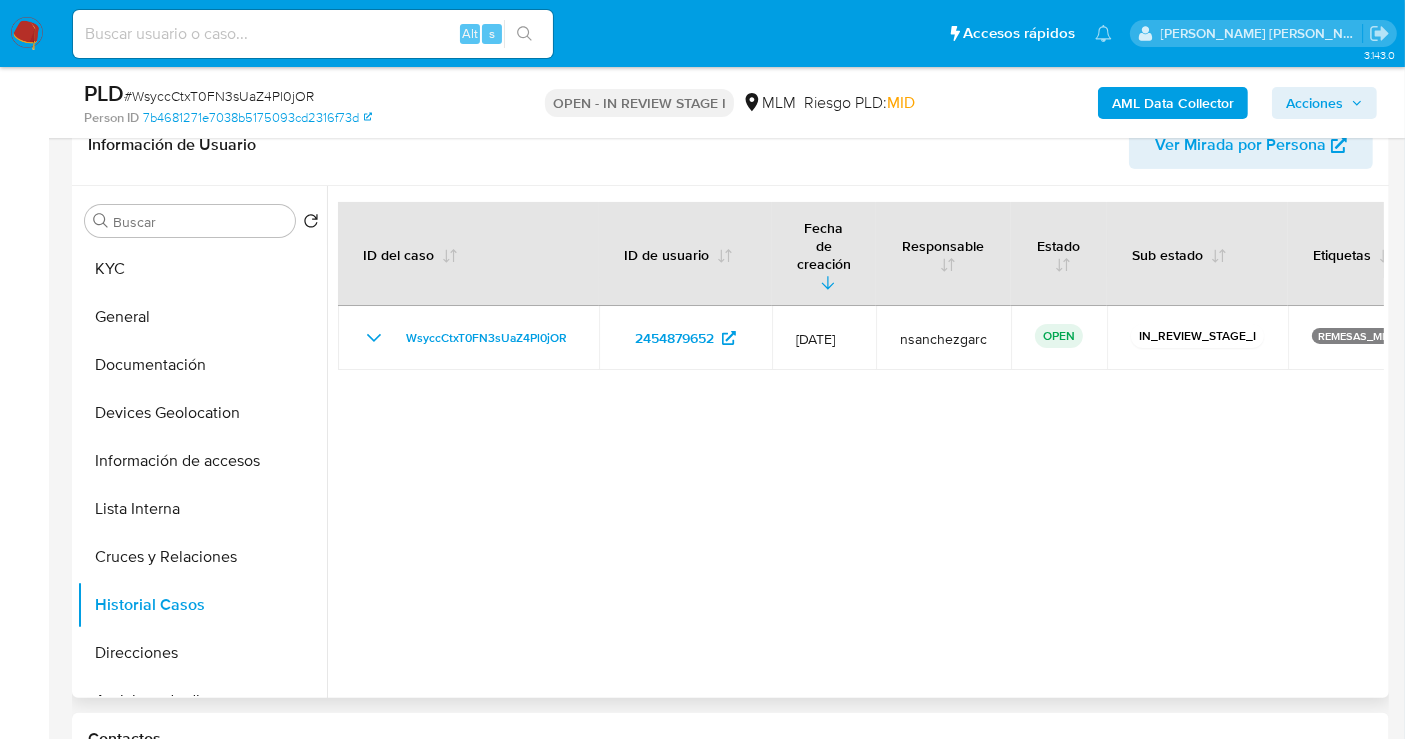type 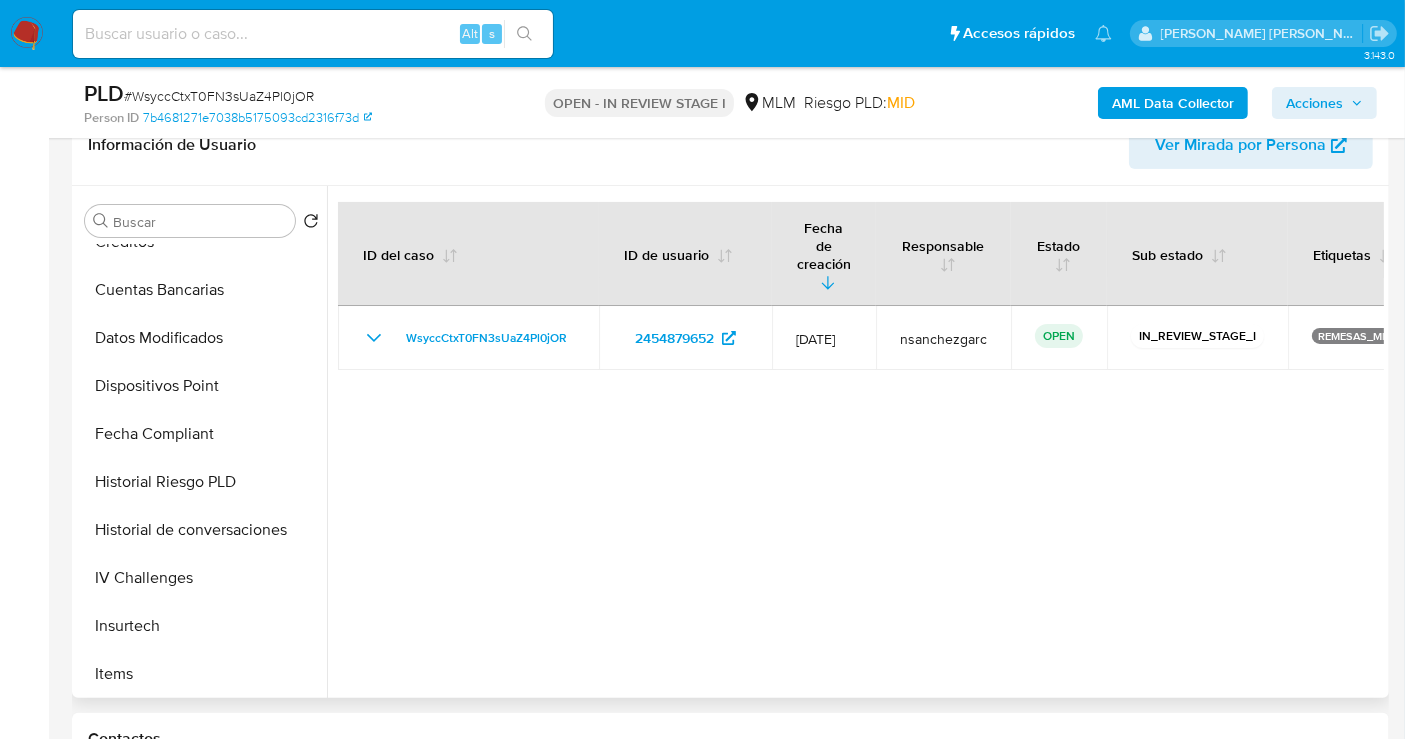 scroll, scrollTop: 777, scrollLeft: 0, axis: vertical 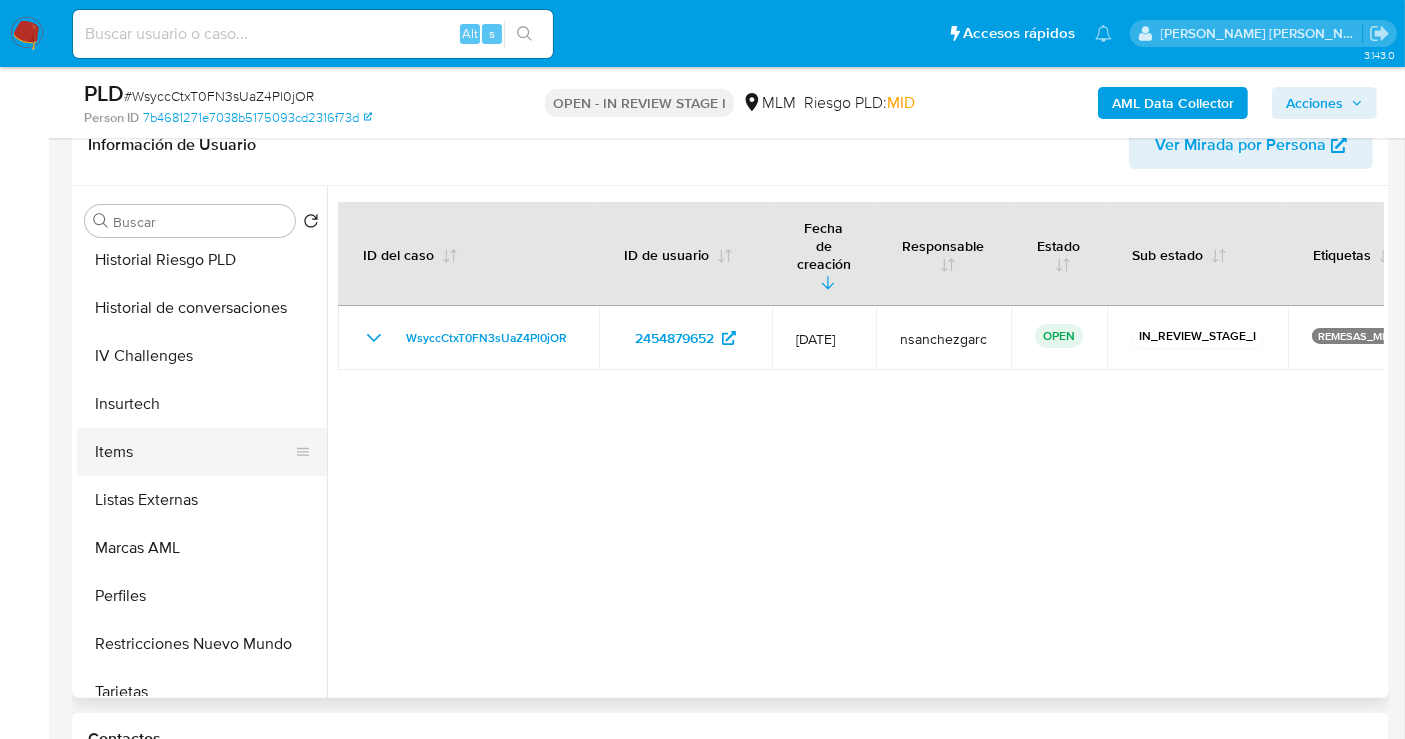 click on "Items" at bounding box center [194, 452] 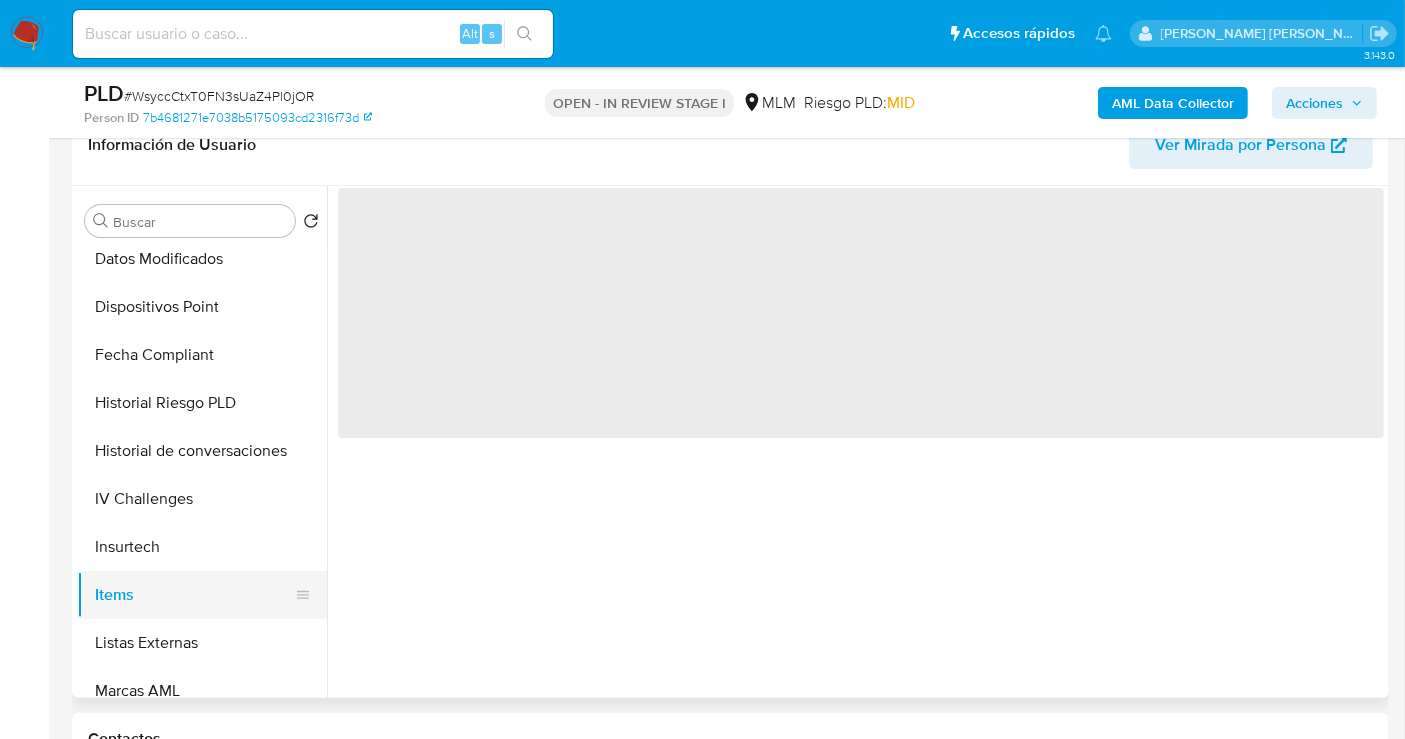 scroll, scrollTop: 444, scrollLeft: 0, axis: vertical 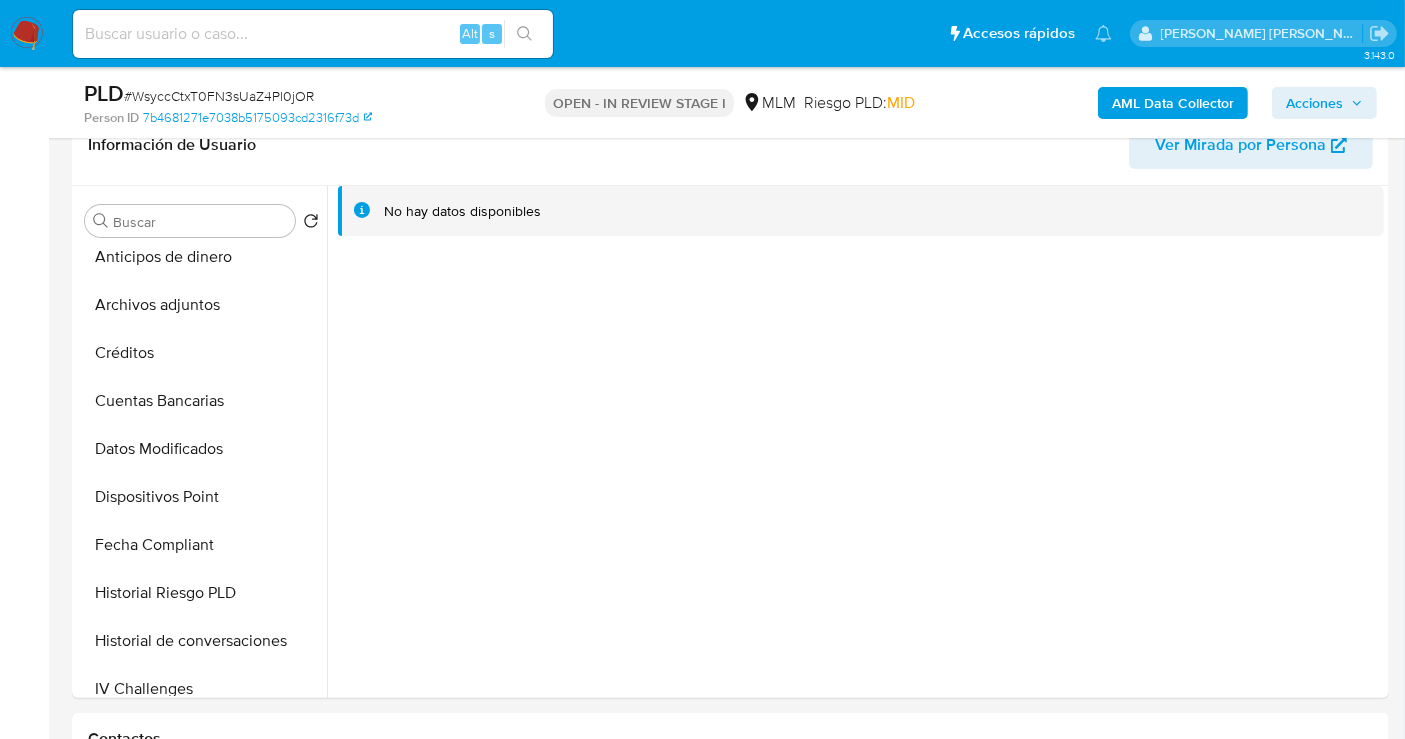 type 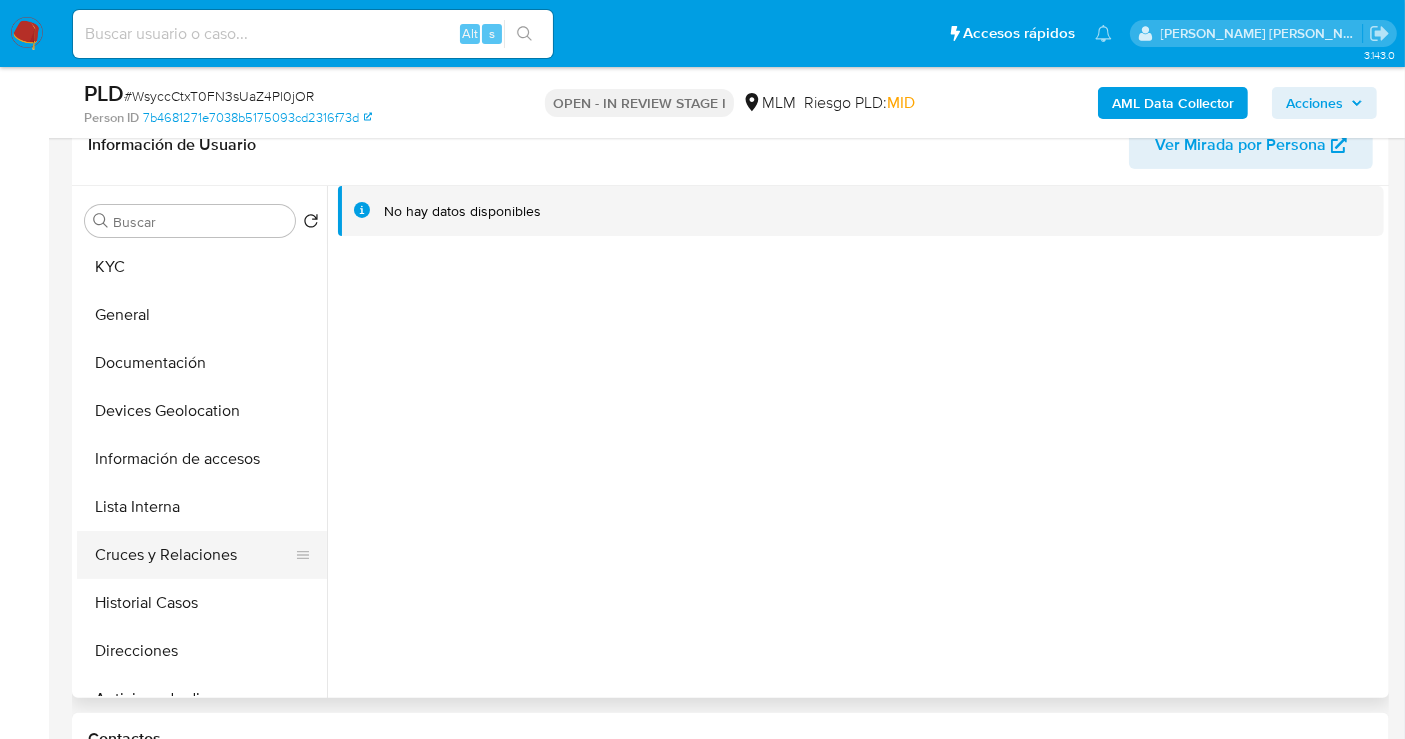 scroll, scrollTop: 0, scrollLeft: 0, axis: both 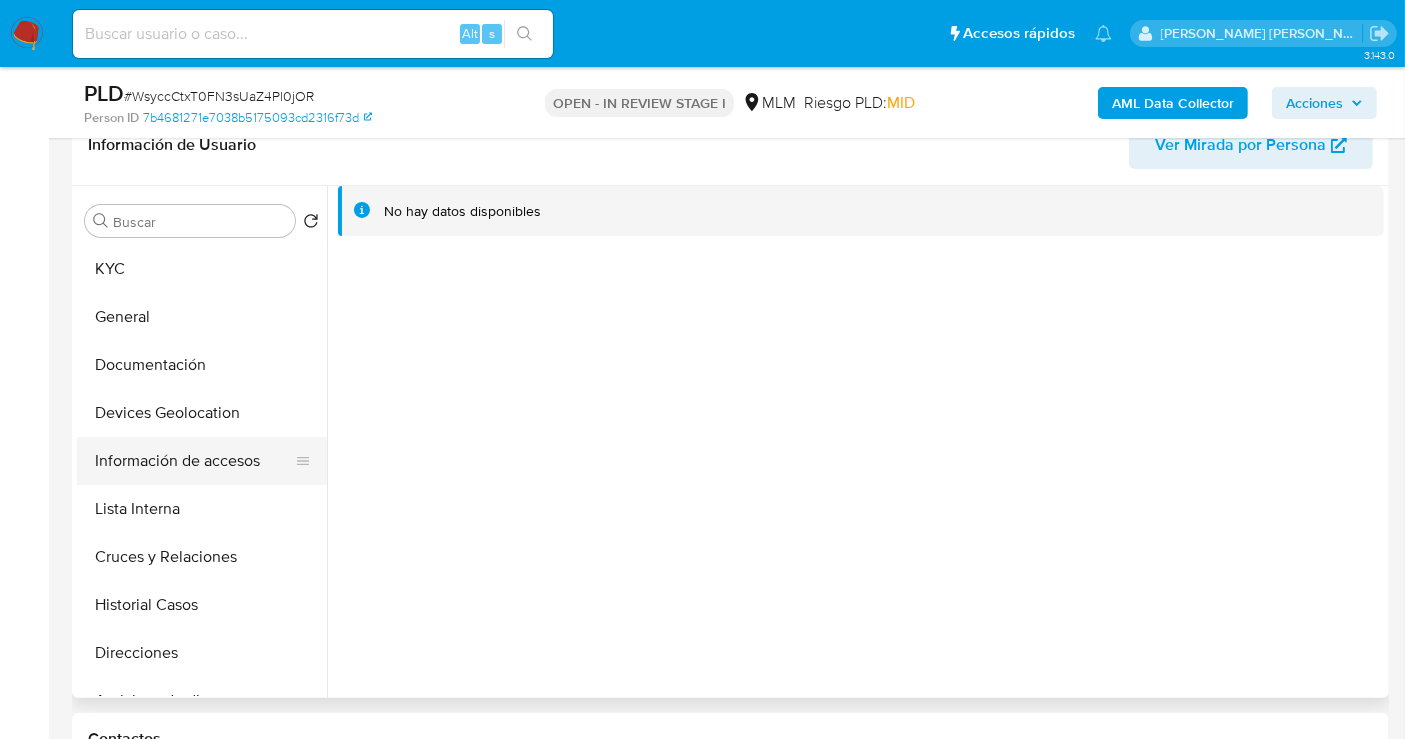 click on "Información de accesos" at bounding box center (194, 461) 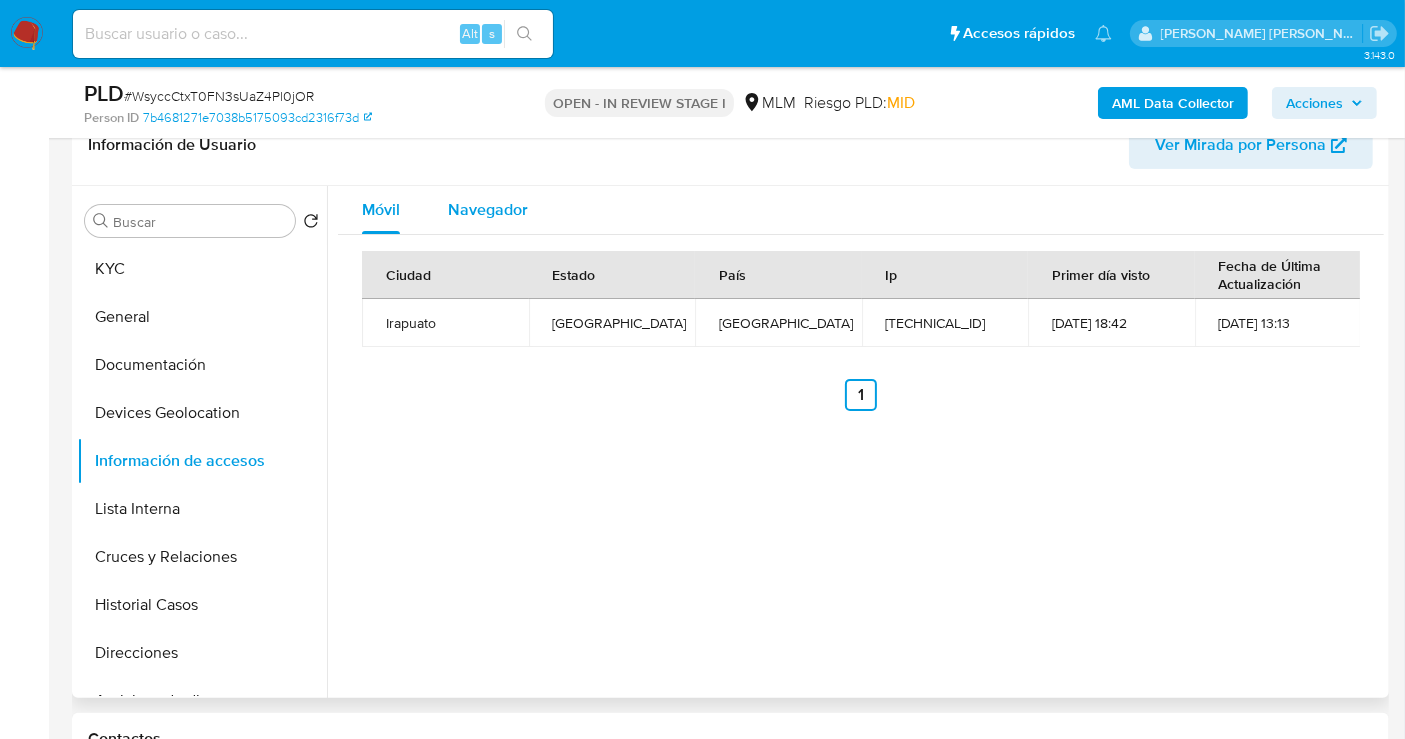 click on "Navegador" at bounding box center (488, 209) 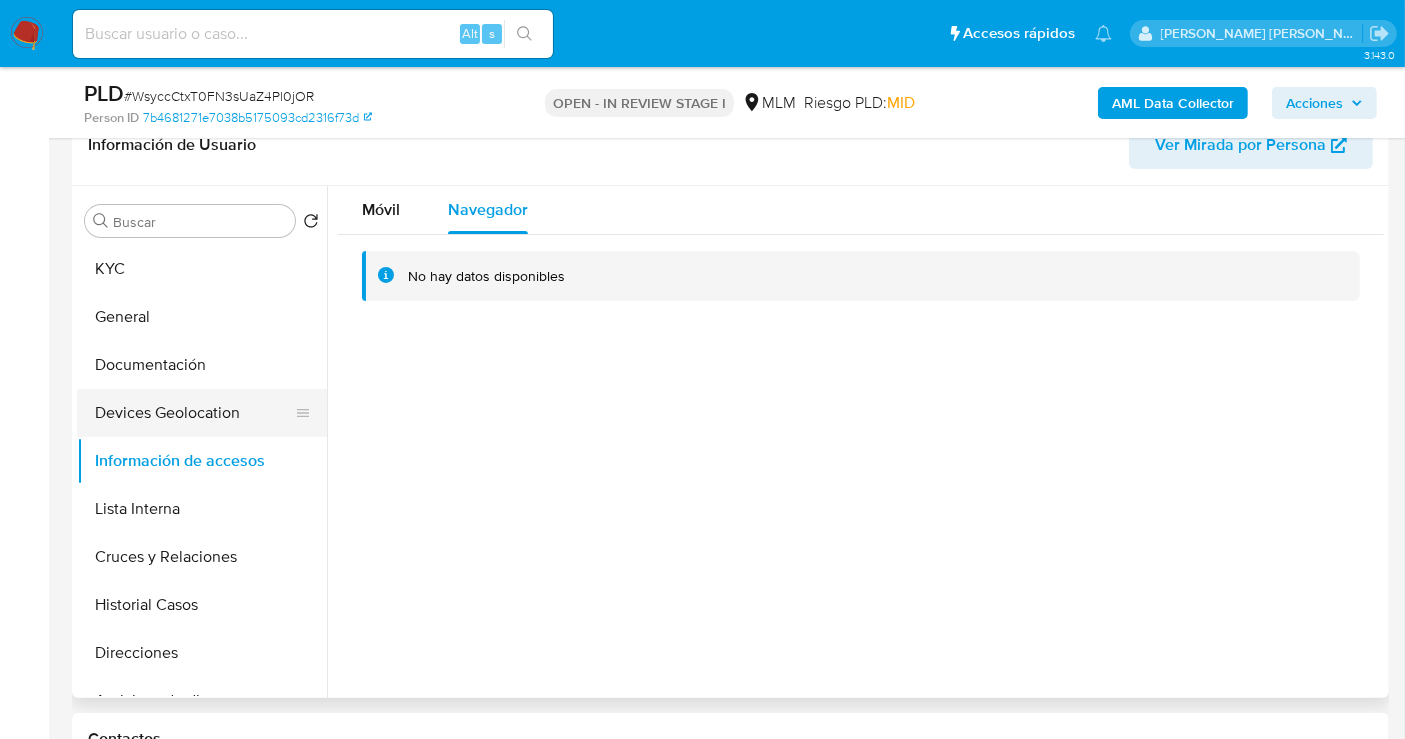 click on "Devices Geolocation" at bounding box center (194, 413) 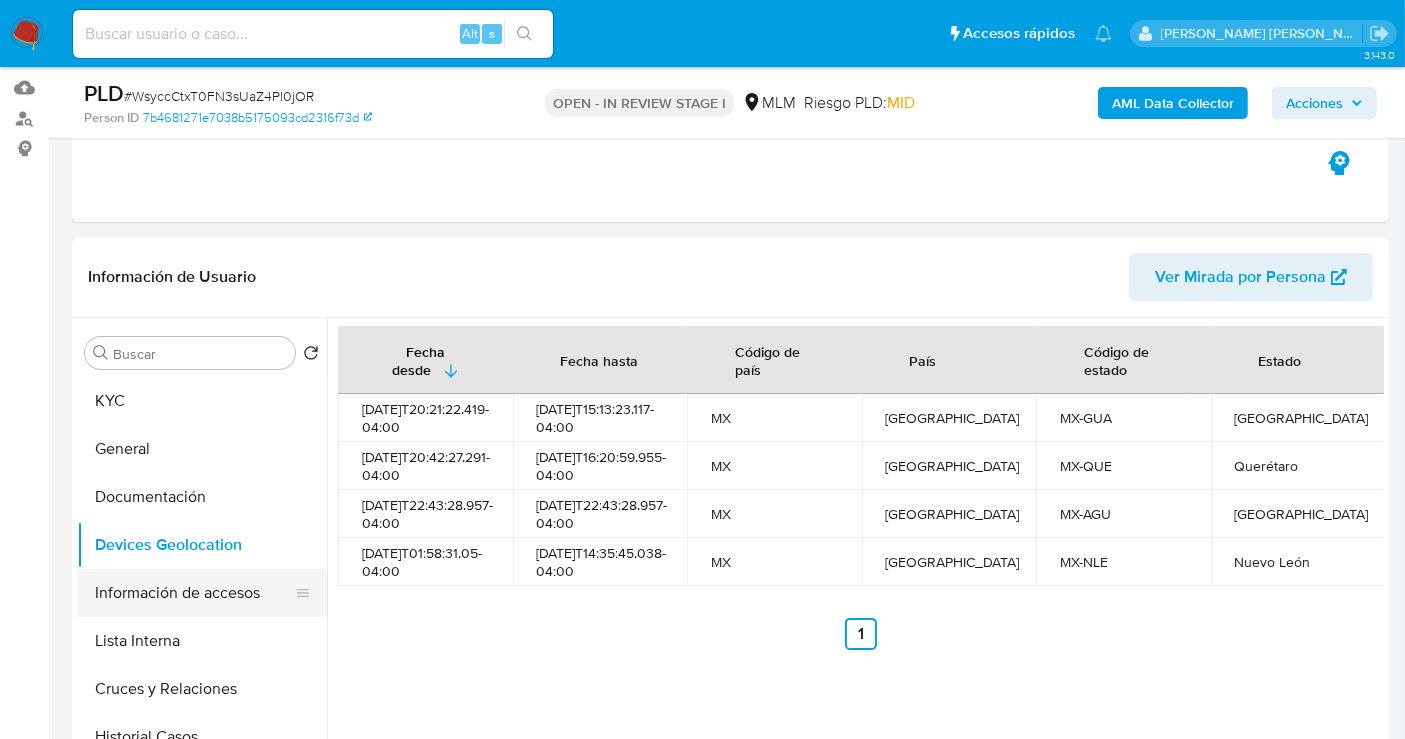 scroll, scrollTop: 333, scrollLeft: 0, axis: vertical 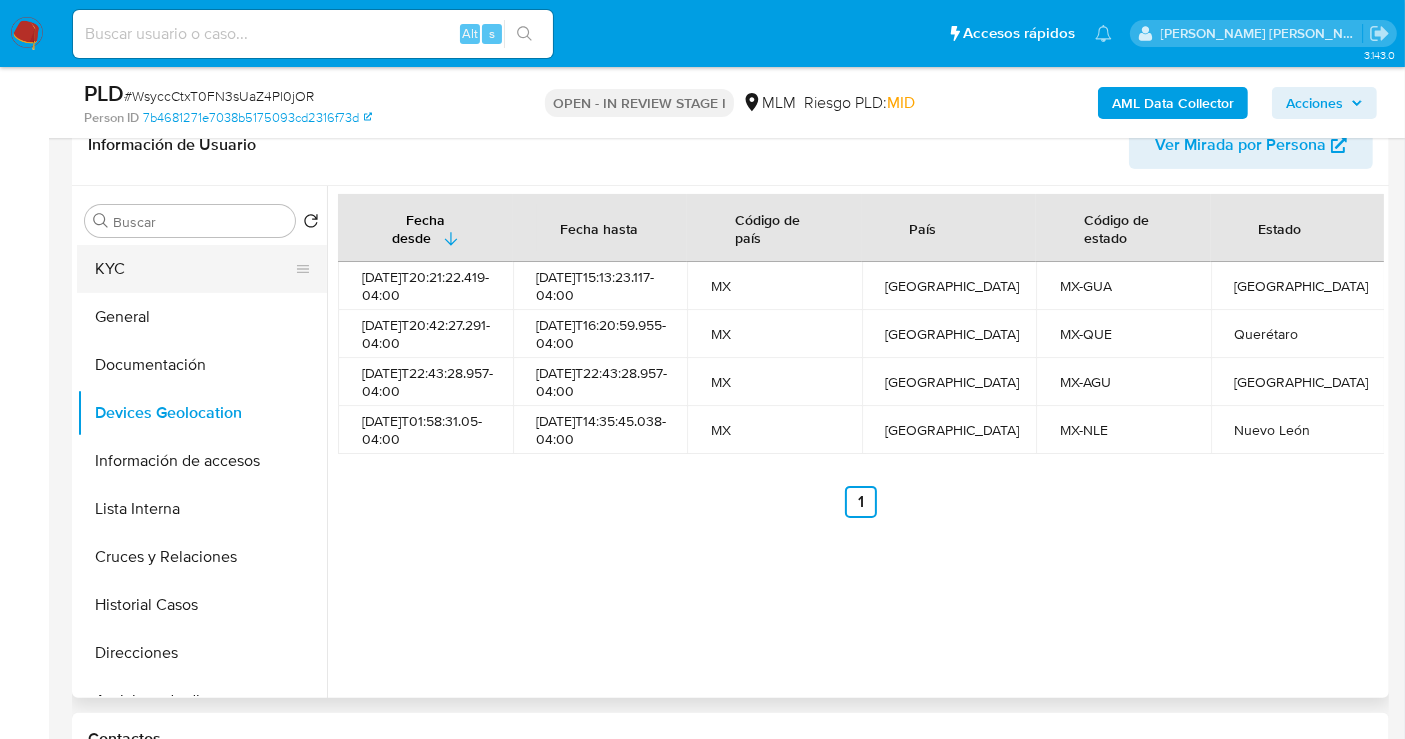click on "KYC" at bounding box center [194, 269] 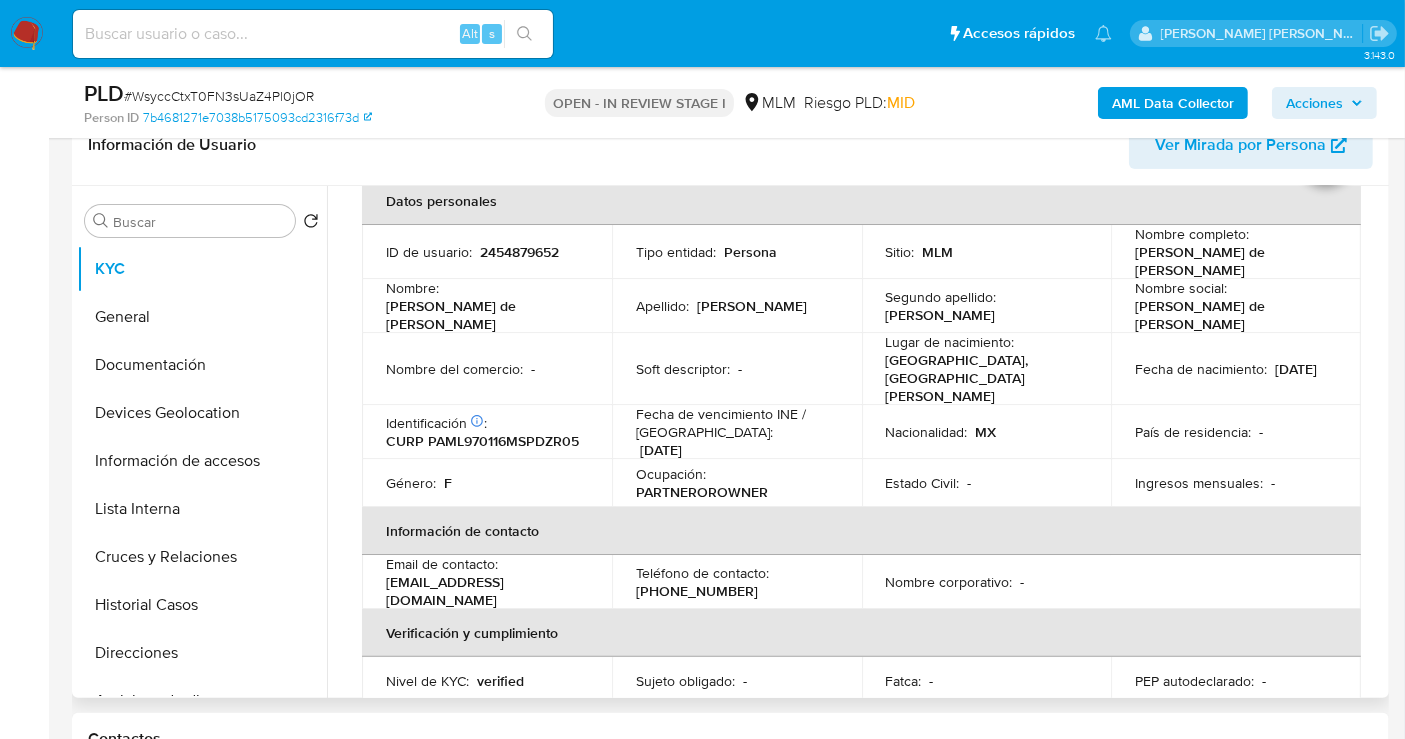scroll, scrollTop: 222, scrollLeft: 0, axis: vertical 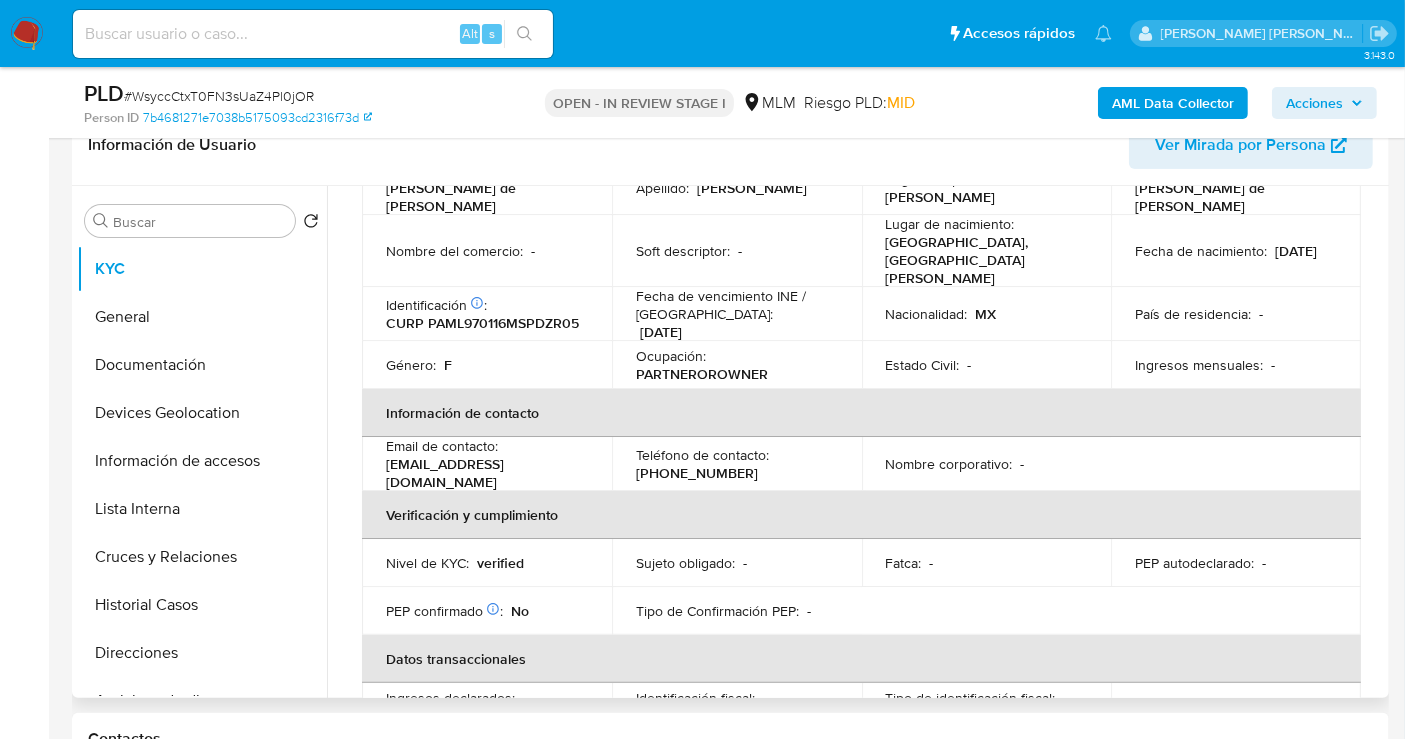 click on "familypadillagutierrez@gmail.com" at bounding box center [483, 473] 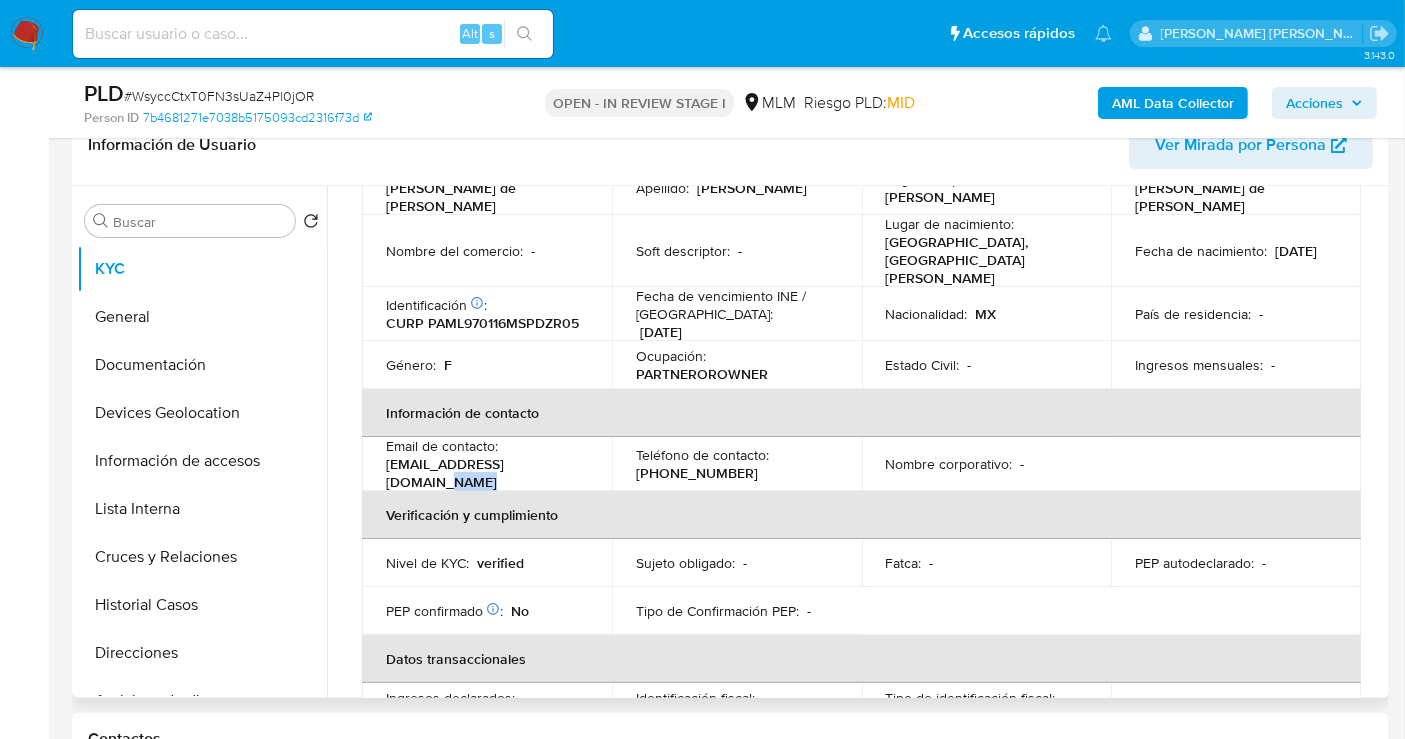 click on "familypadillagutierrez@gmail.com" at bounding box center (483, 473) 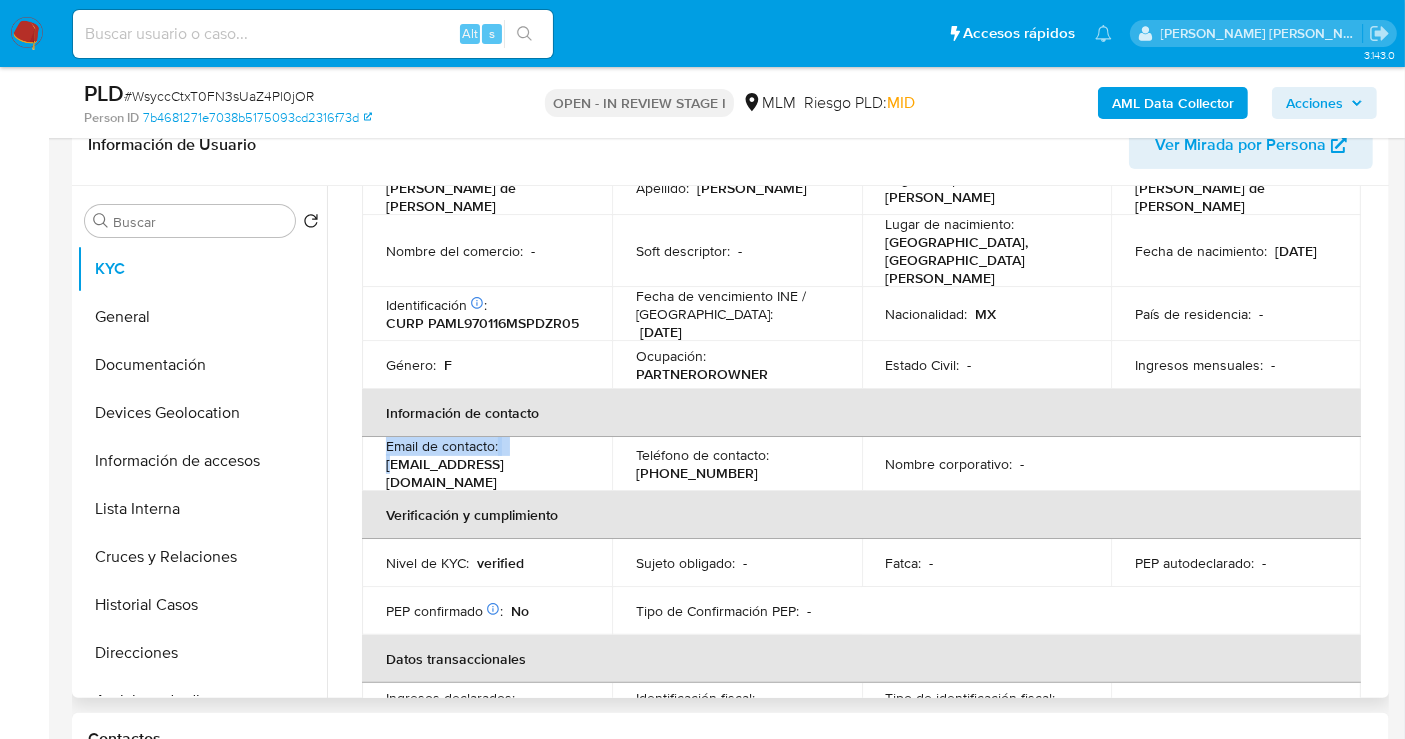 click on "familypadillagutierrez@gmail.com" at bounding box center [483, 473] 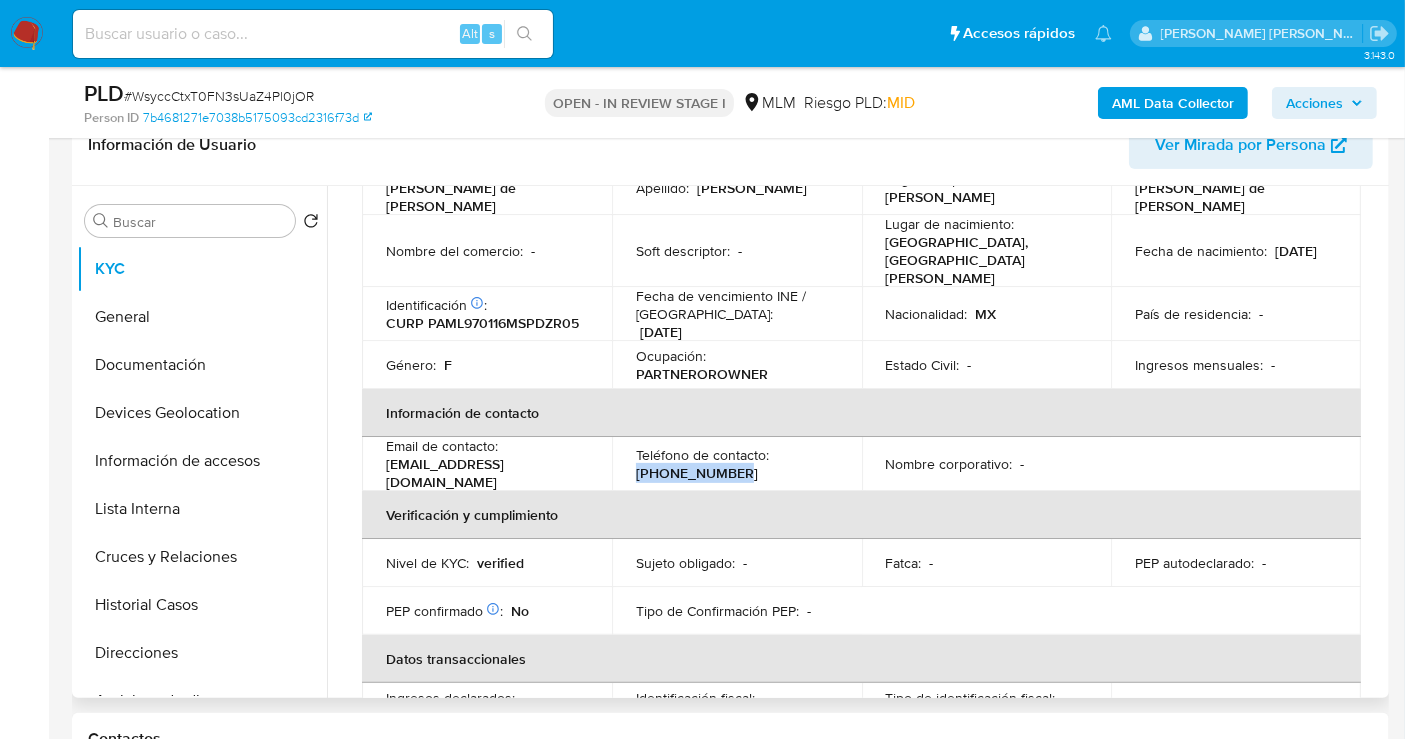 drag, startPoint x: 714, startPoint y: 438, endPoint x: 628, endPoint y: 441, distance: 86.05231 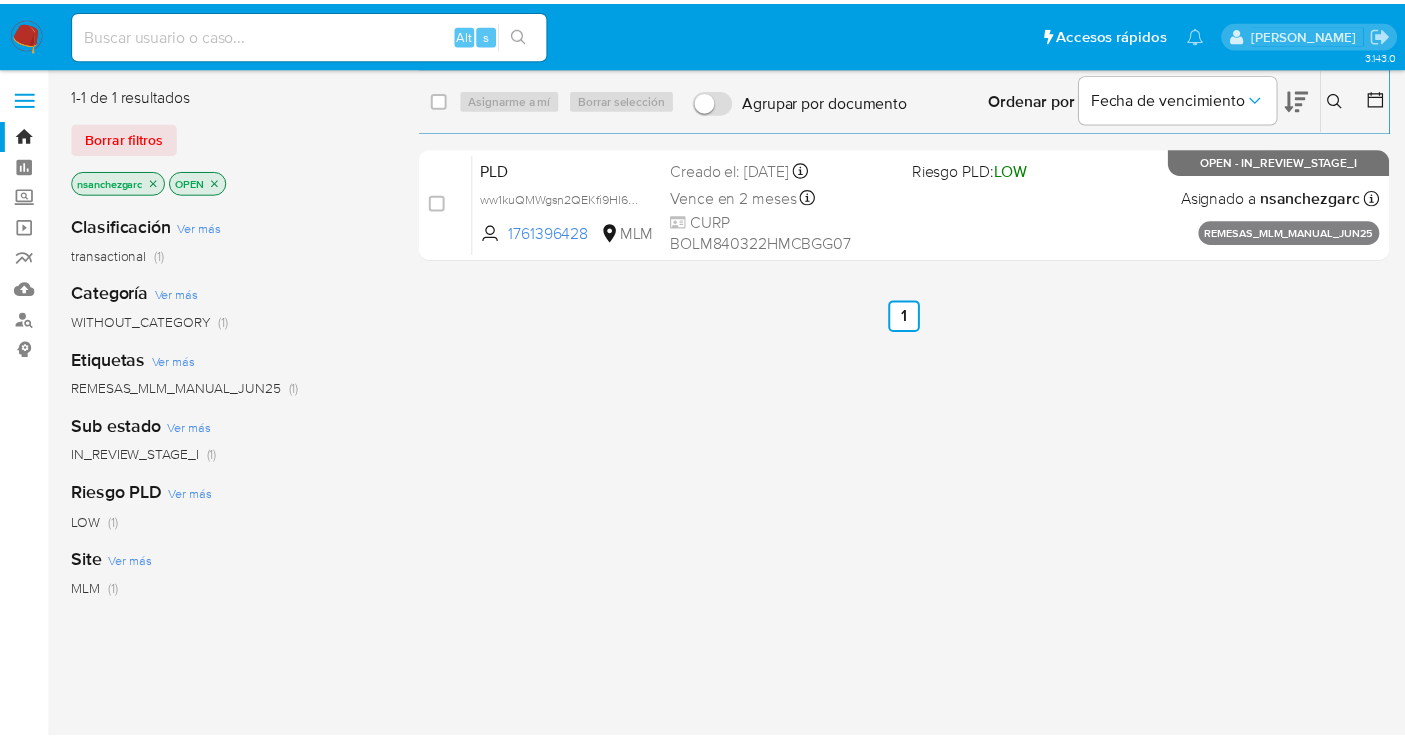 scroll, scrollTop: 0, scrollLeft: 0, axis: both 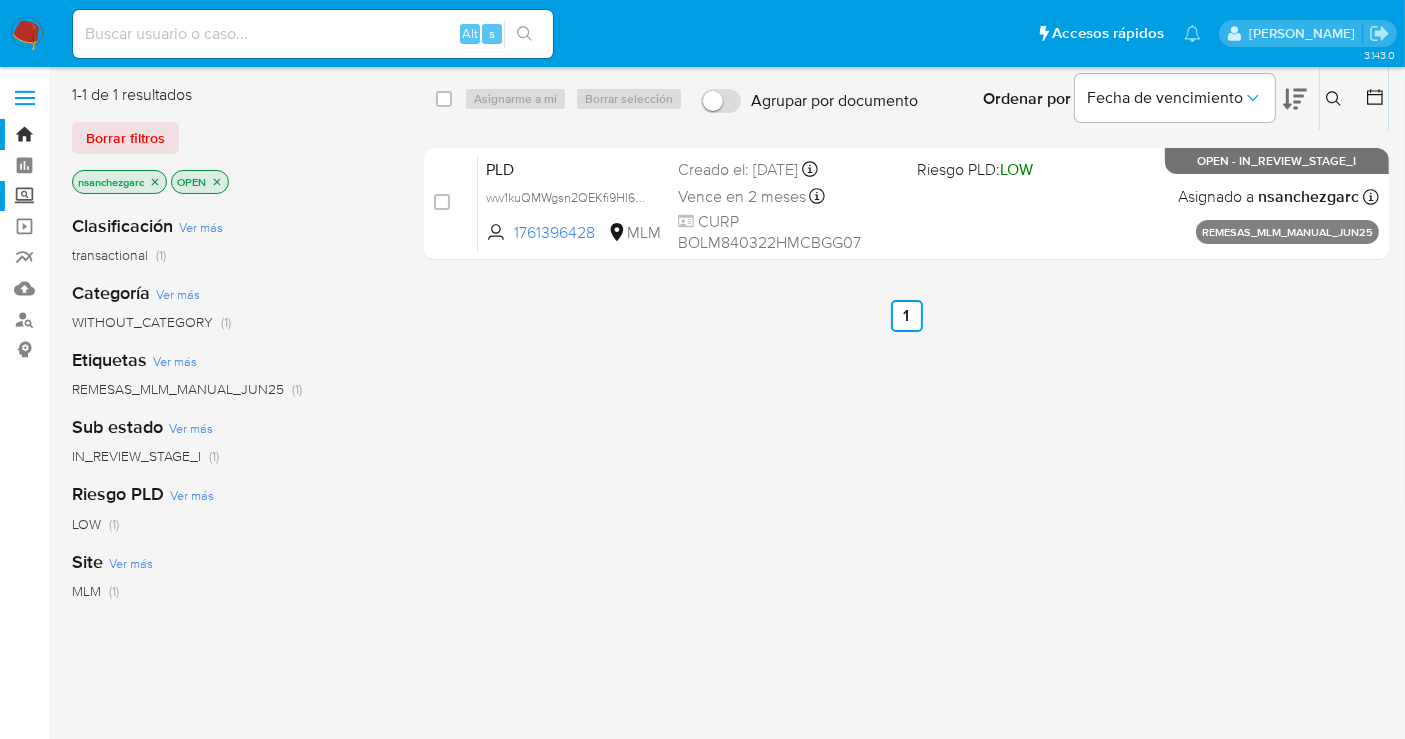 click on "Screening" at bounding box center (119, 196) 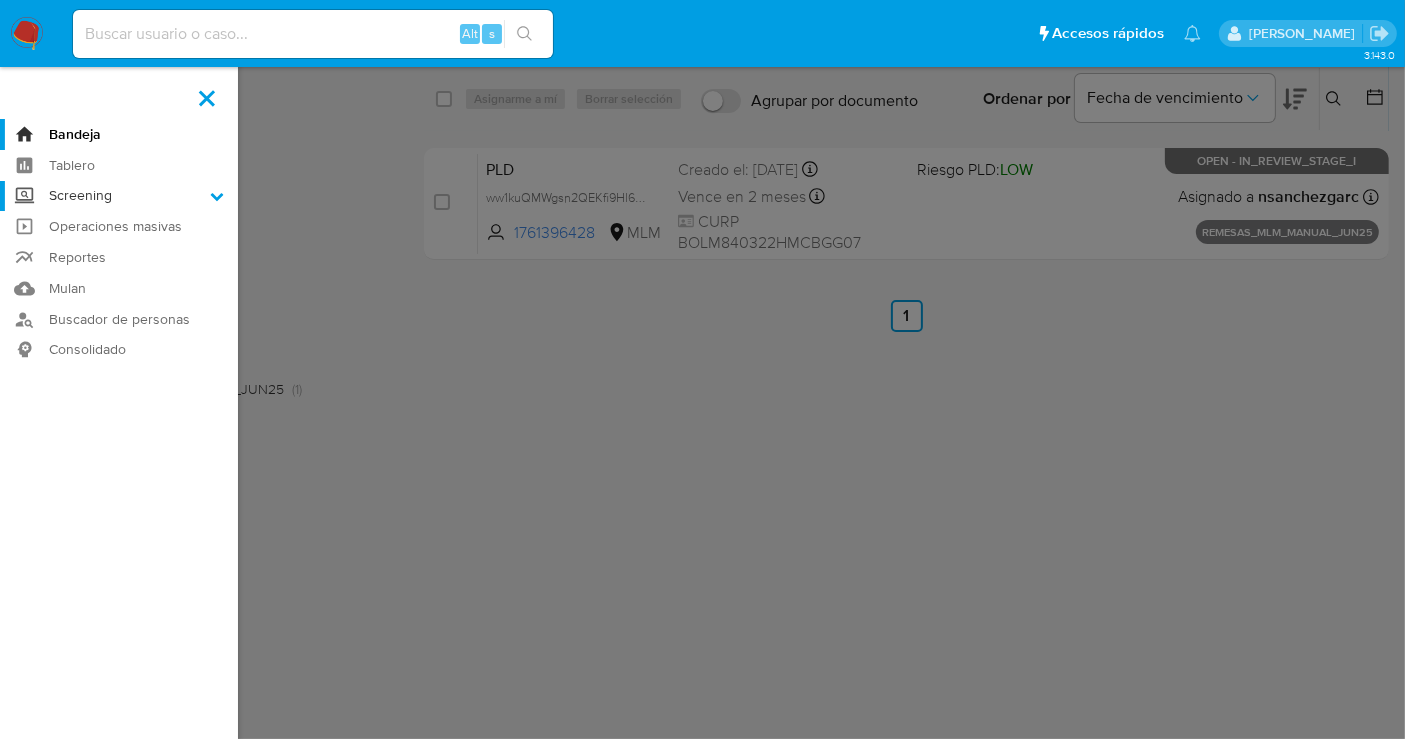 click on "Screening" at bounding box center (0, 0) 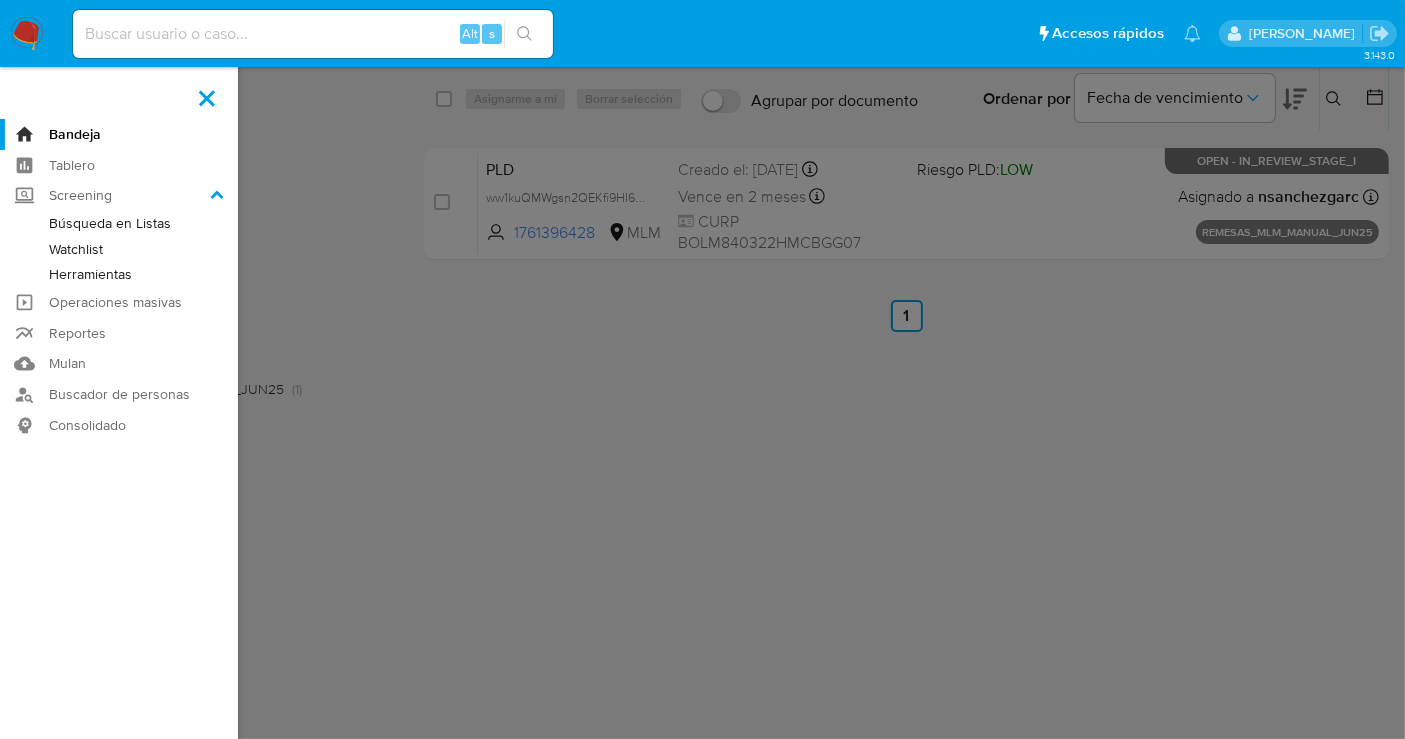 click on "Herramientas" at bounding box center [119, 274] 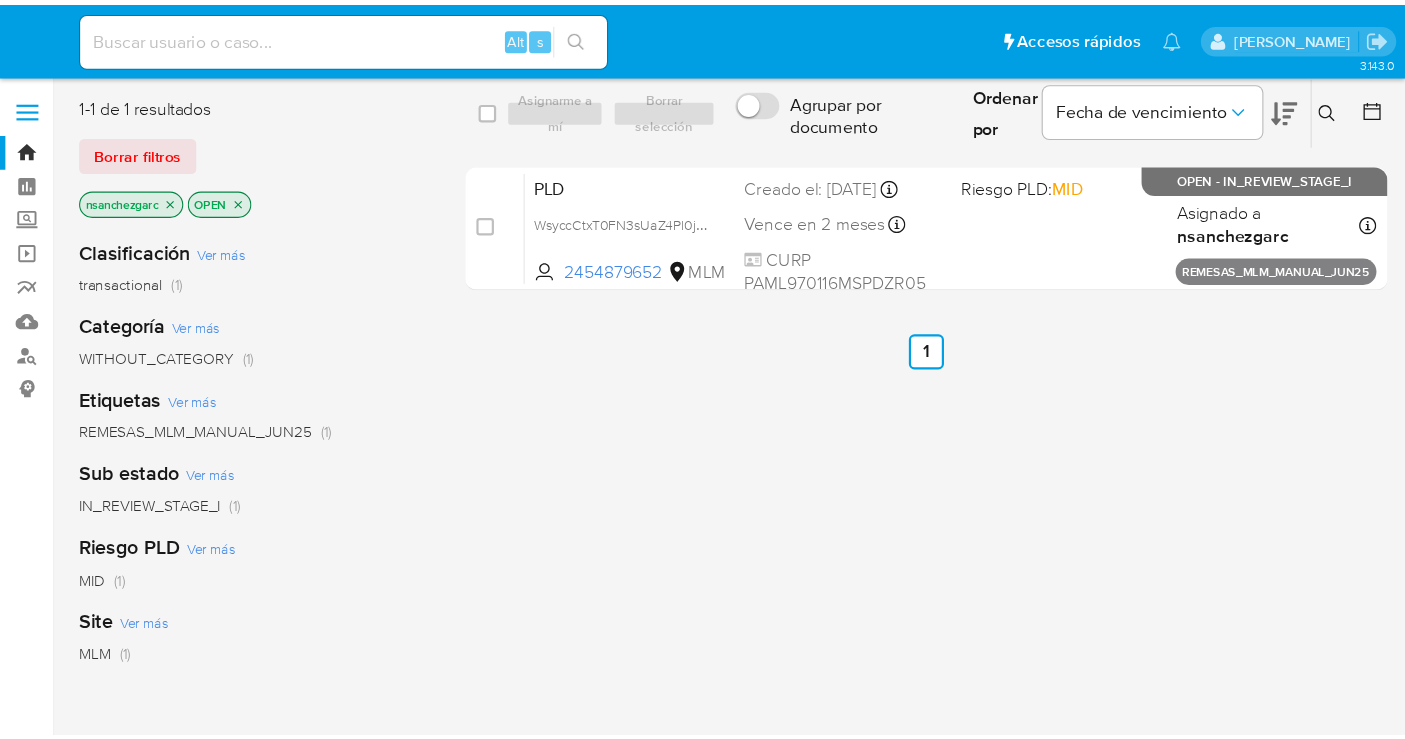 scroll, scrollTop: 0, scrollLeft: 0, axis: both 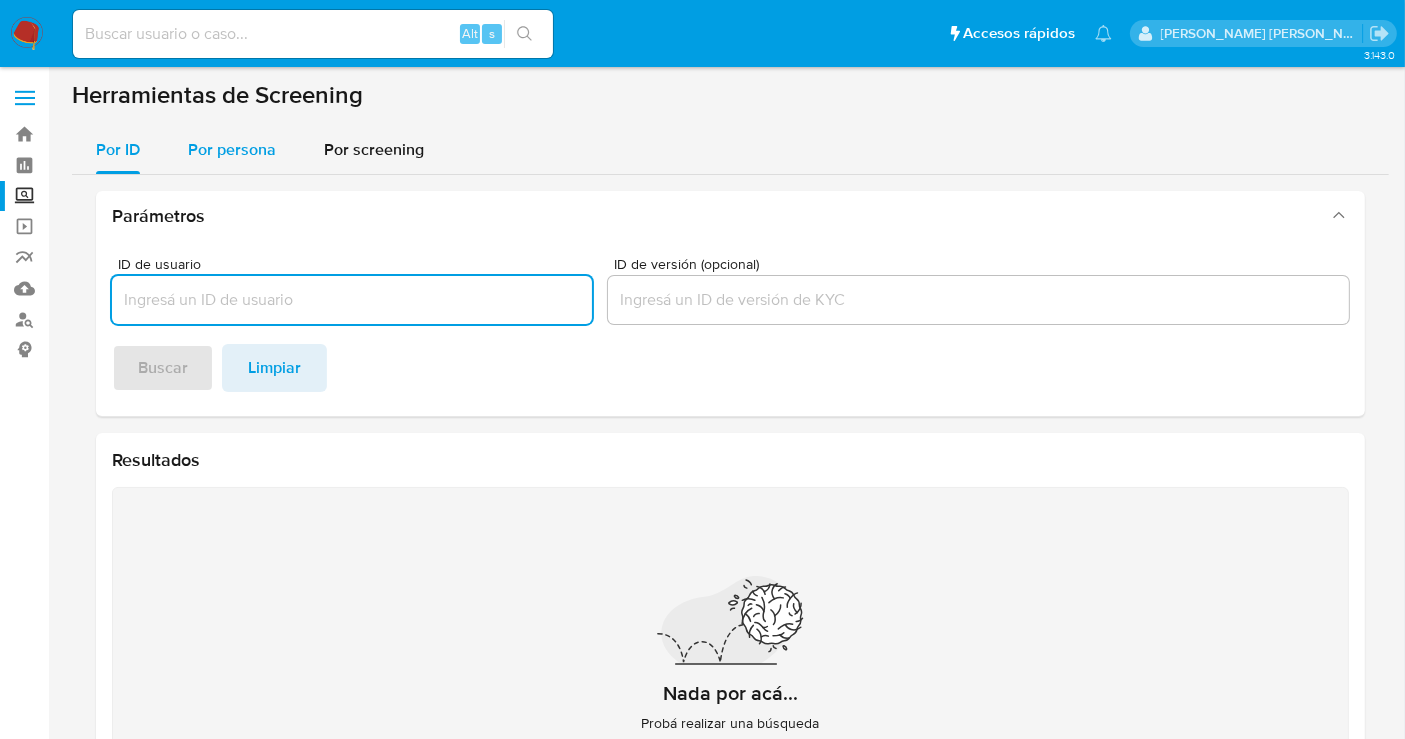 click on "Por persona" at bounding box center [232, 149] 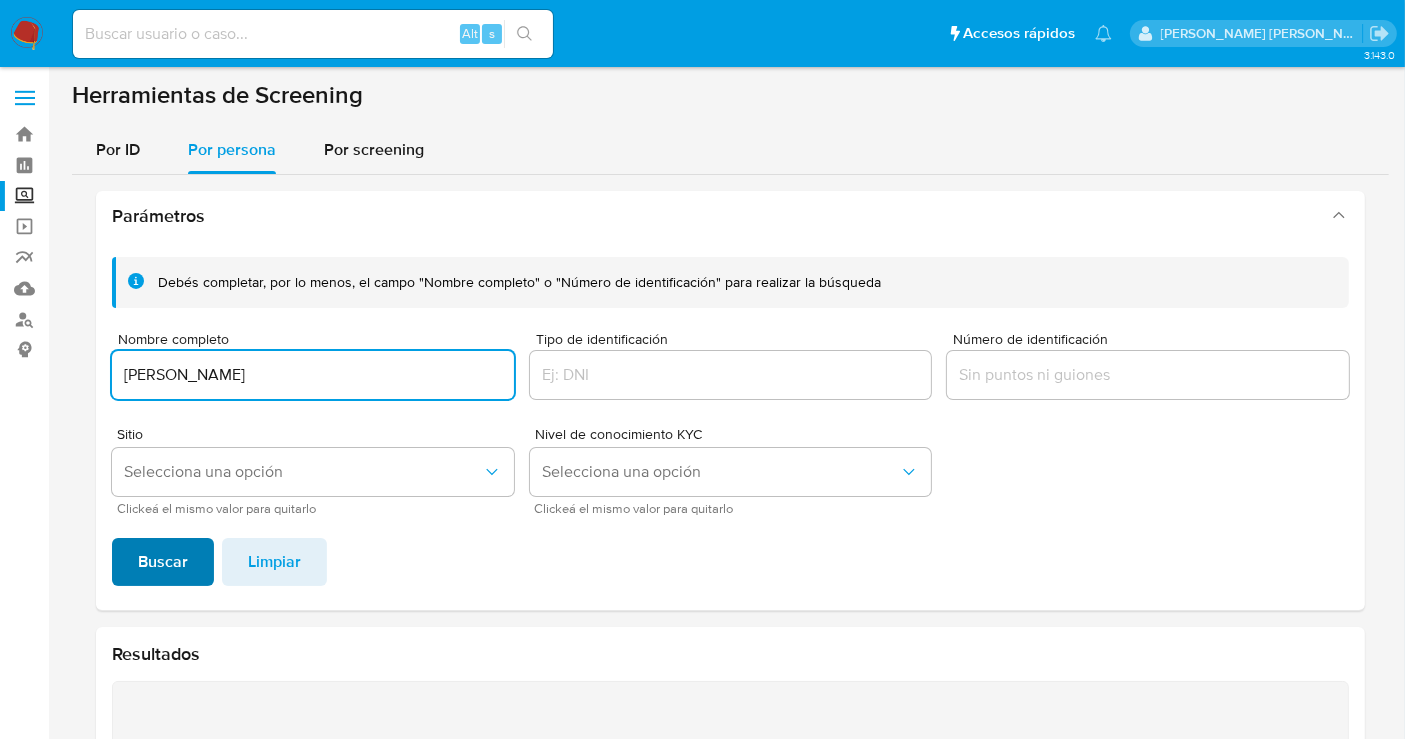 type on "ALFREDO PADILLA NUÑEZ" 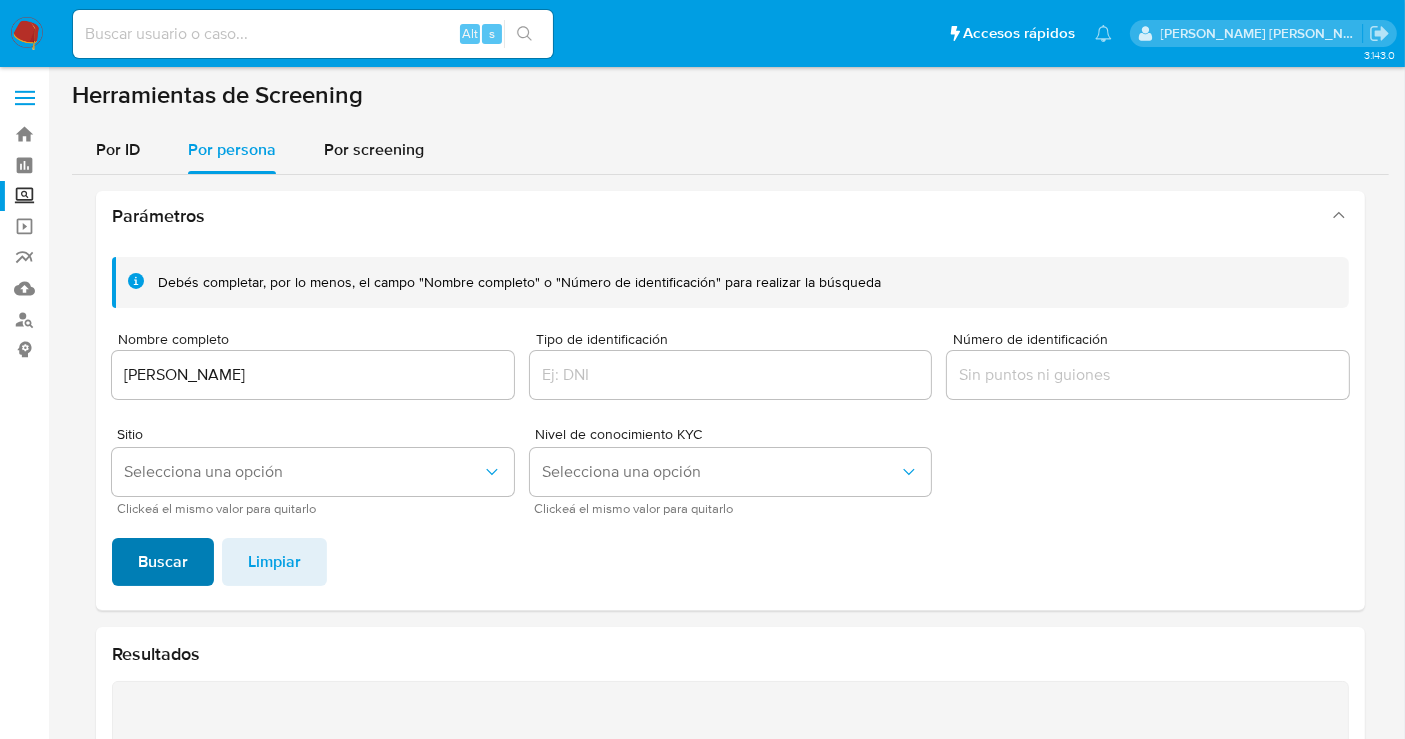 click on "Buscar" at bounding box center (163, 562) 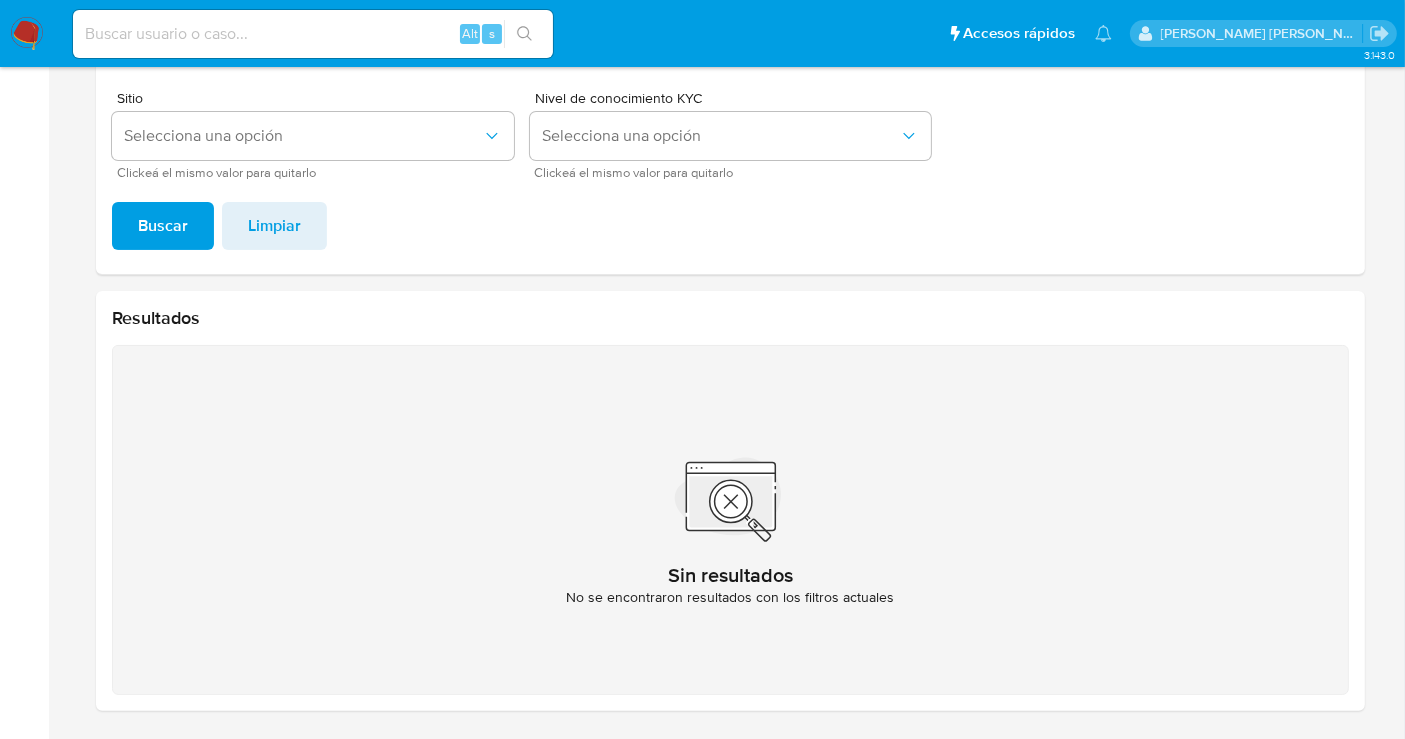 type 